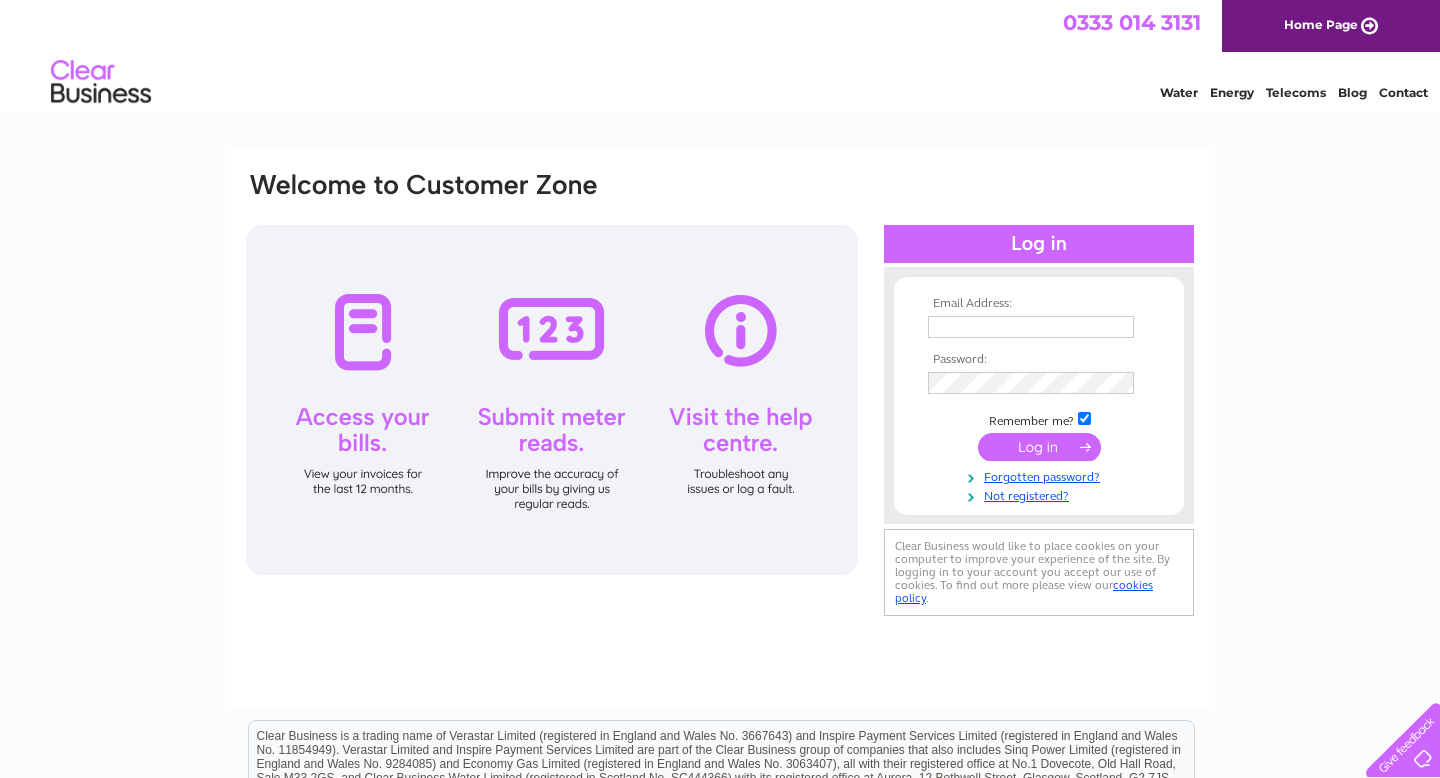scroll, scrollTop: 0, scrollLeft: 0, axis: both 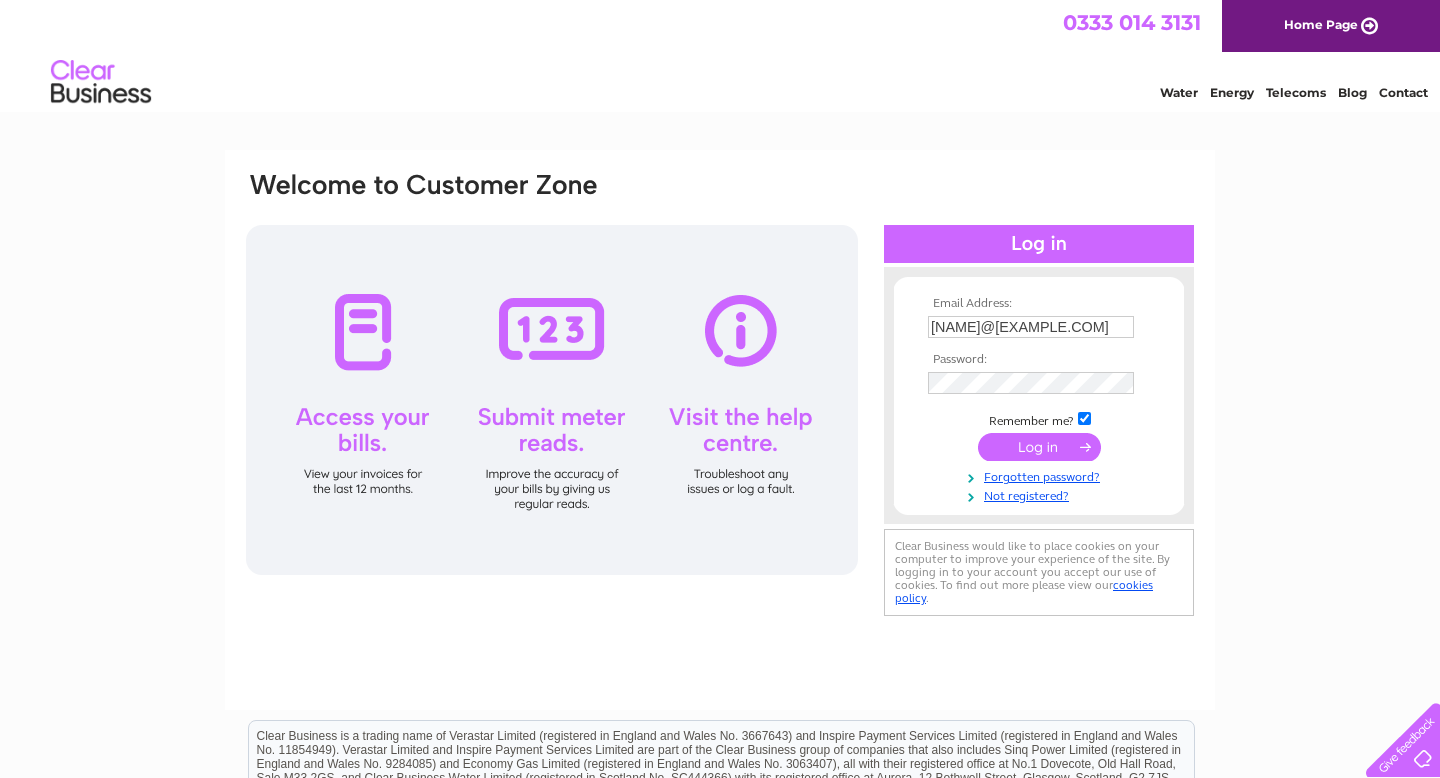 click at bounding box center (1039, 447) 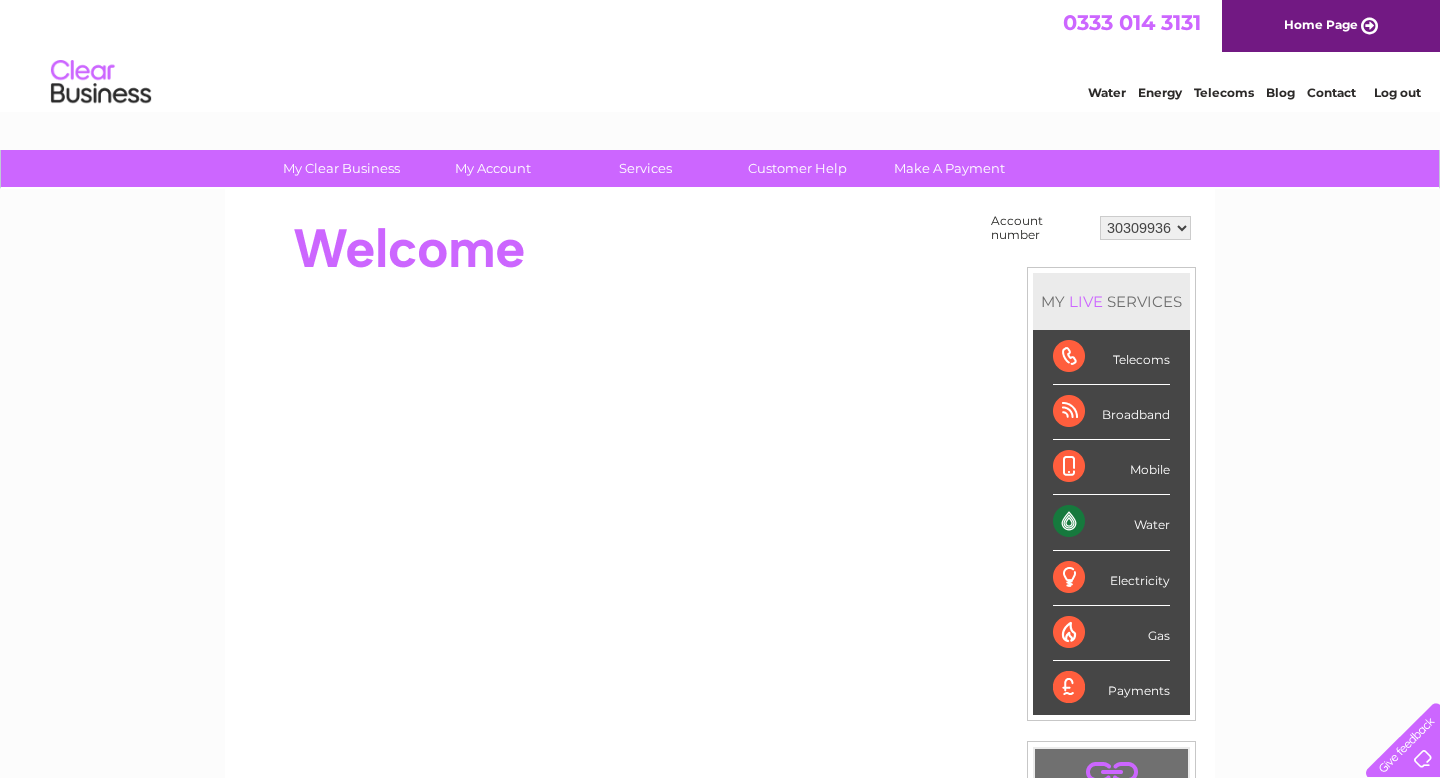 scroll, scrollTop: 0, scrollLeft: 0, axis: both 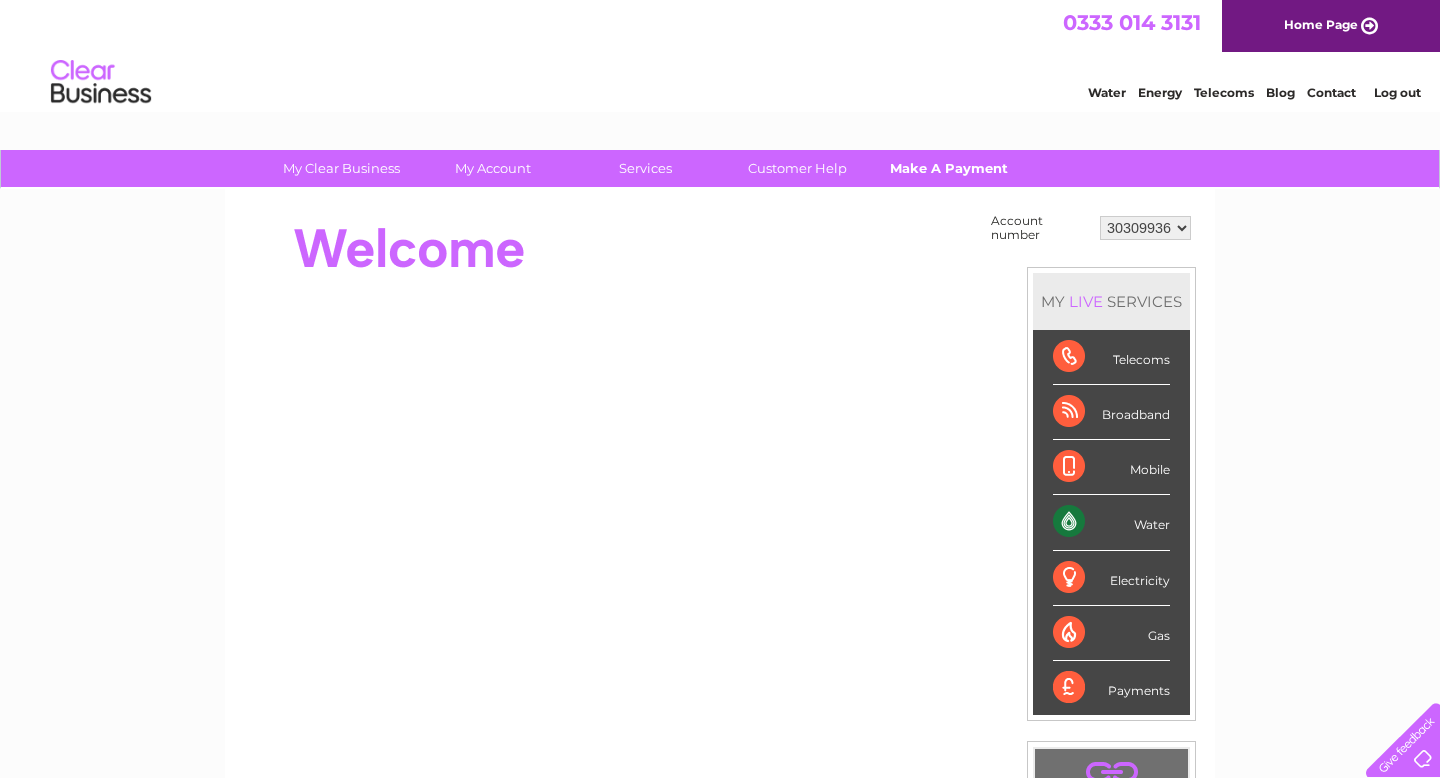 click on "Make A Payment" at bounding box center [949, 168] 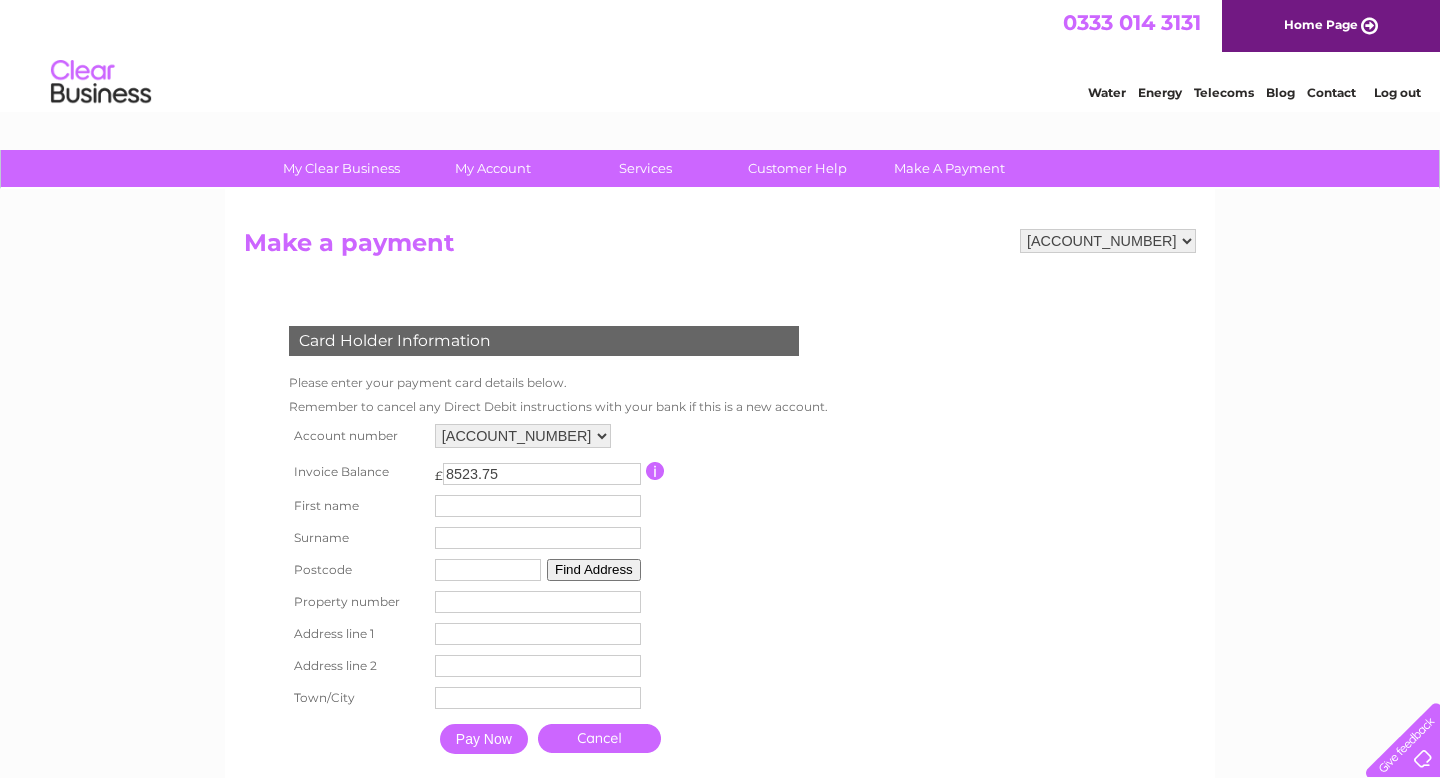 scroll, scrollTop: 0, scrollLeft: 0, axis: both 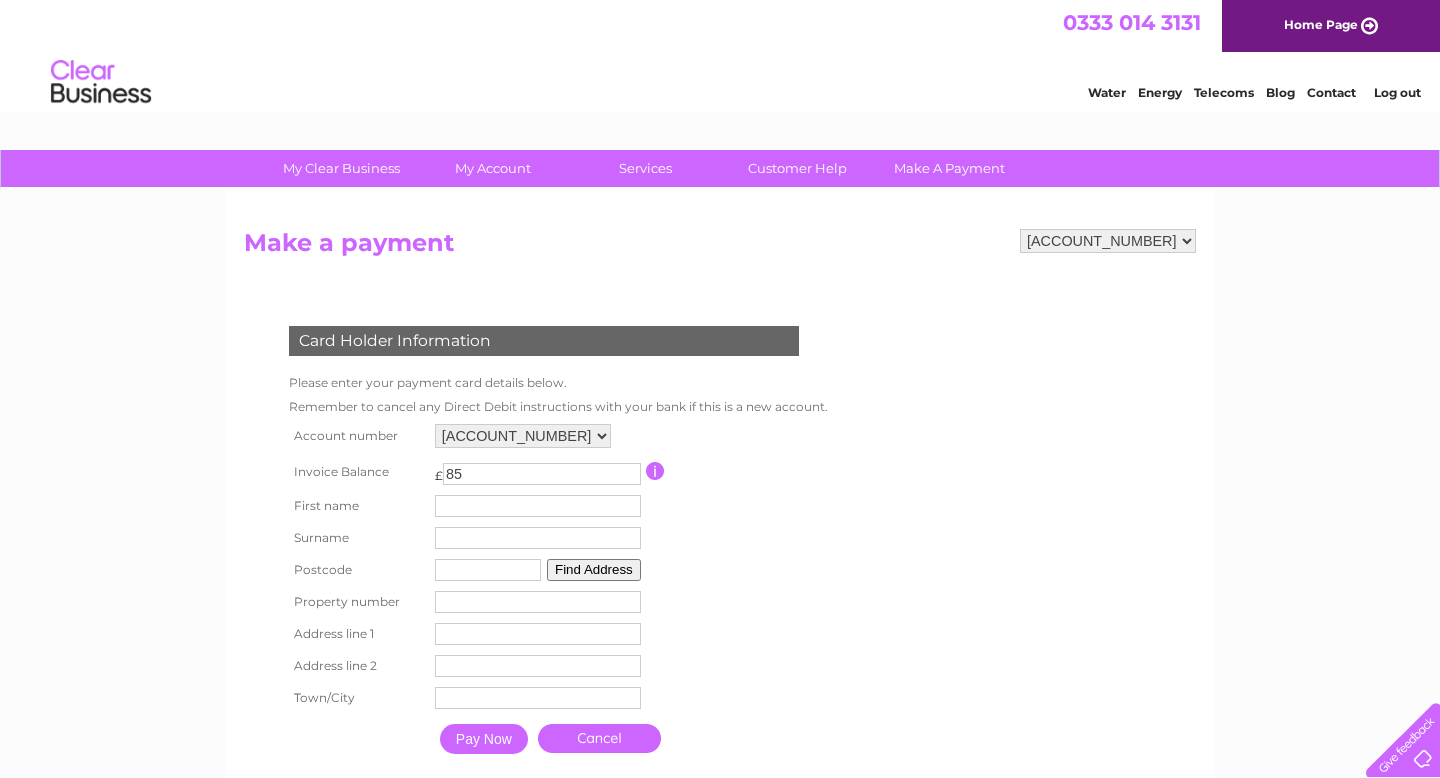type on "8" 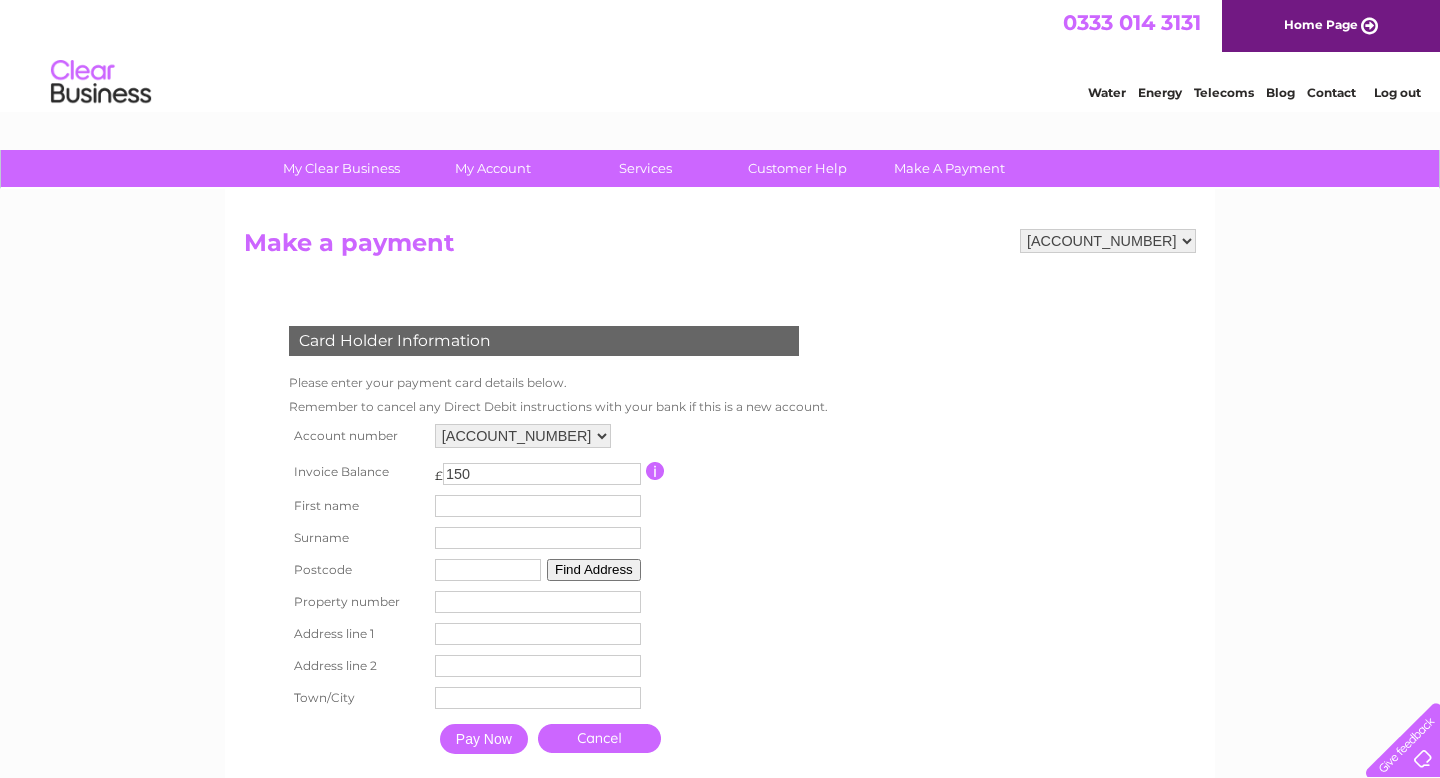 type on "150" 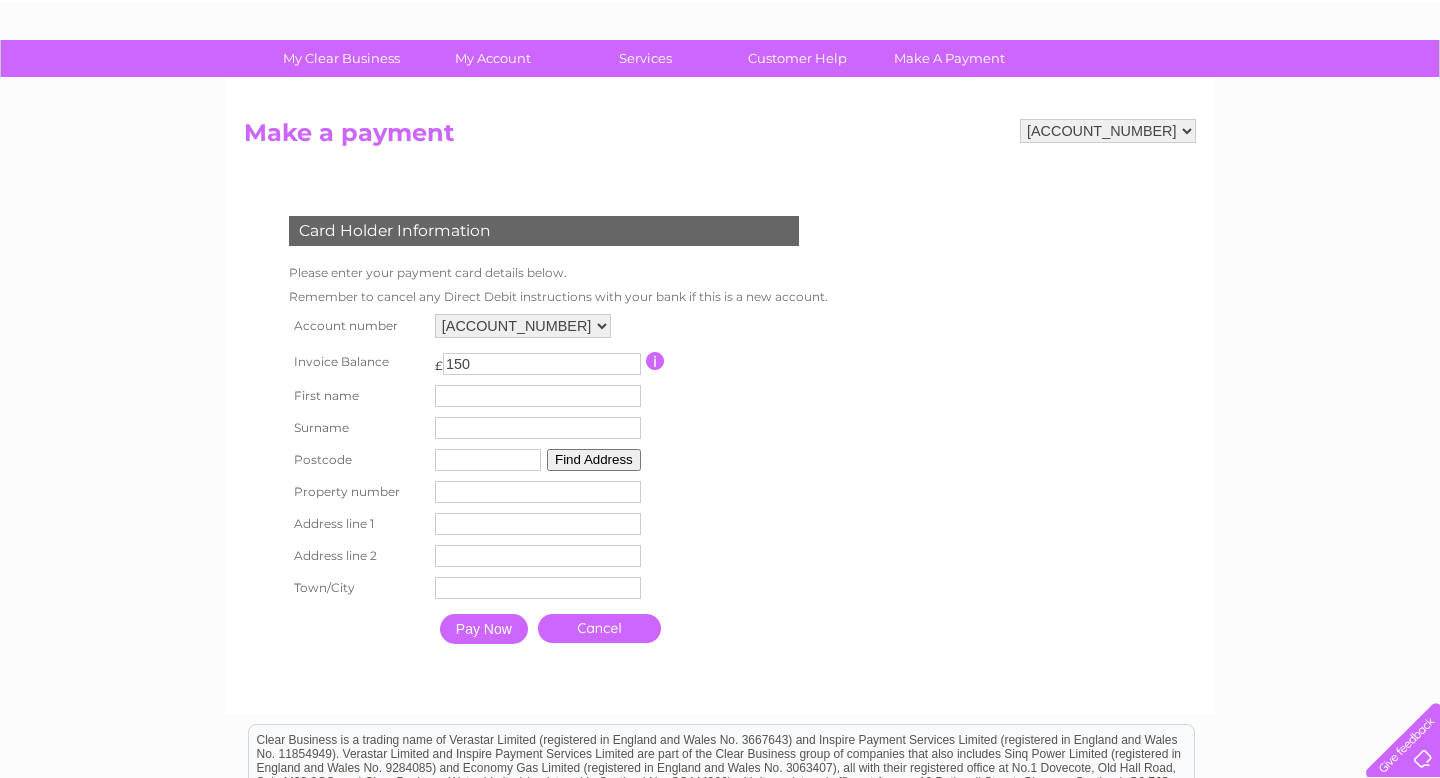 scroll, scrollTop: 120, scrollLeft: 0, axis: vertical 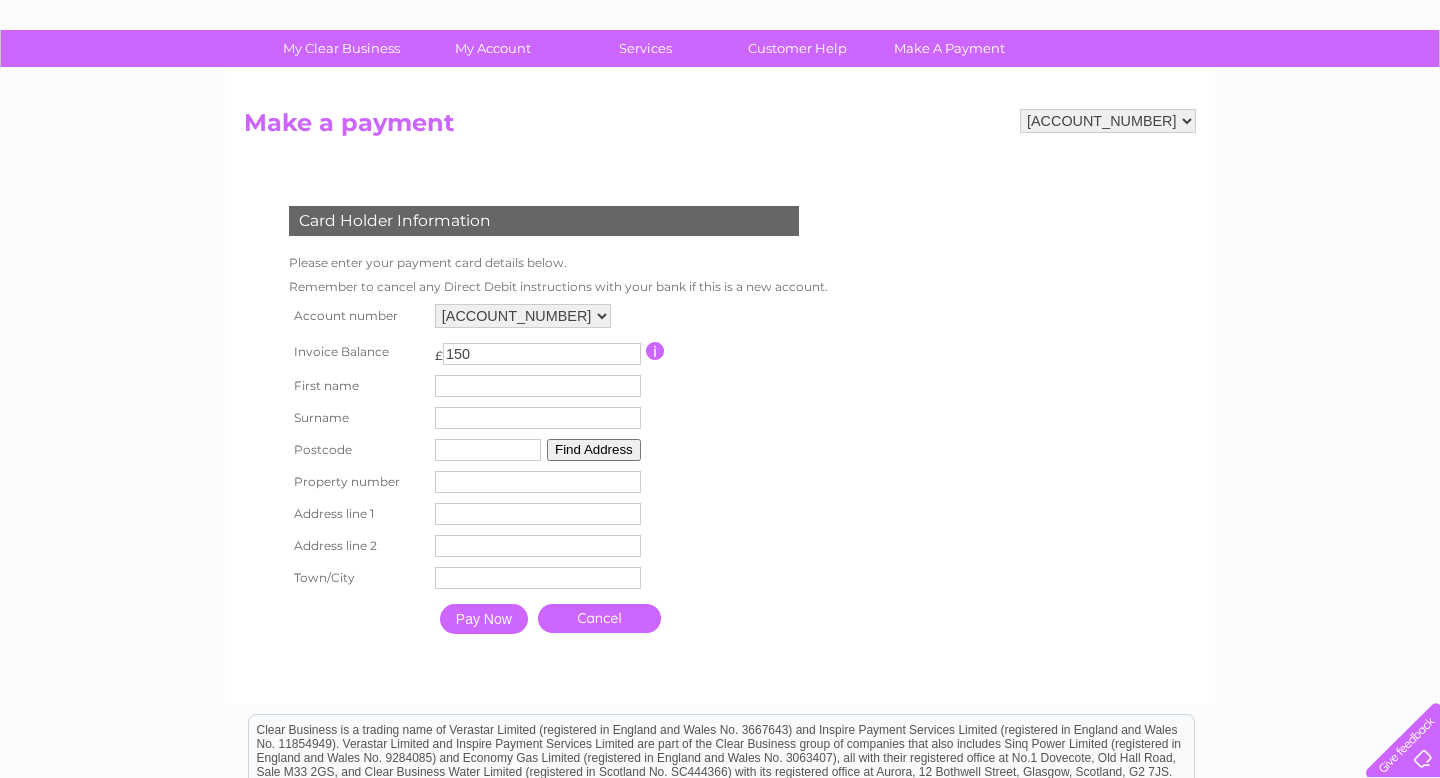 click at bounding box center [488, 450] 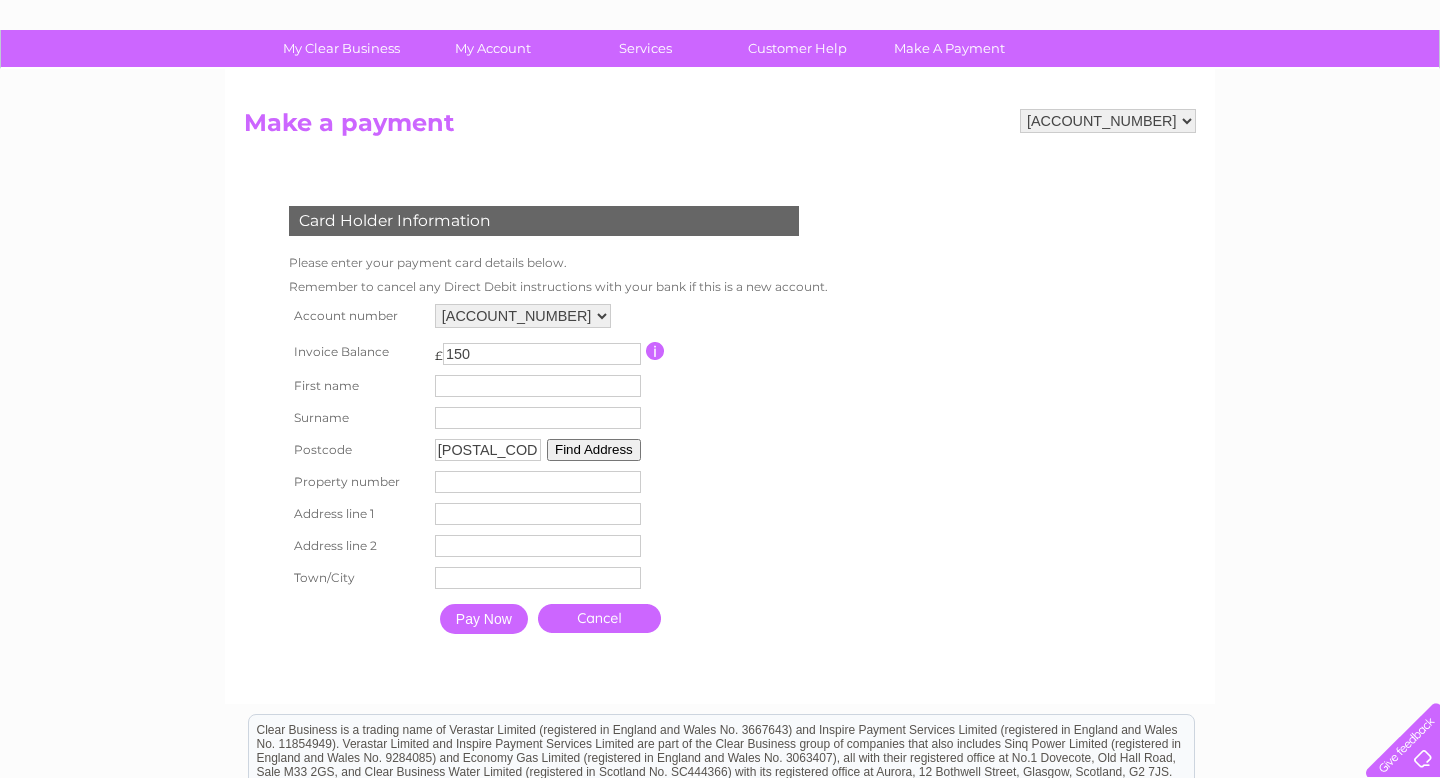 type on "Kevin" 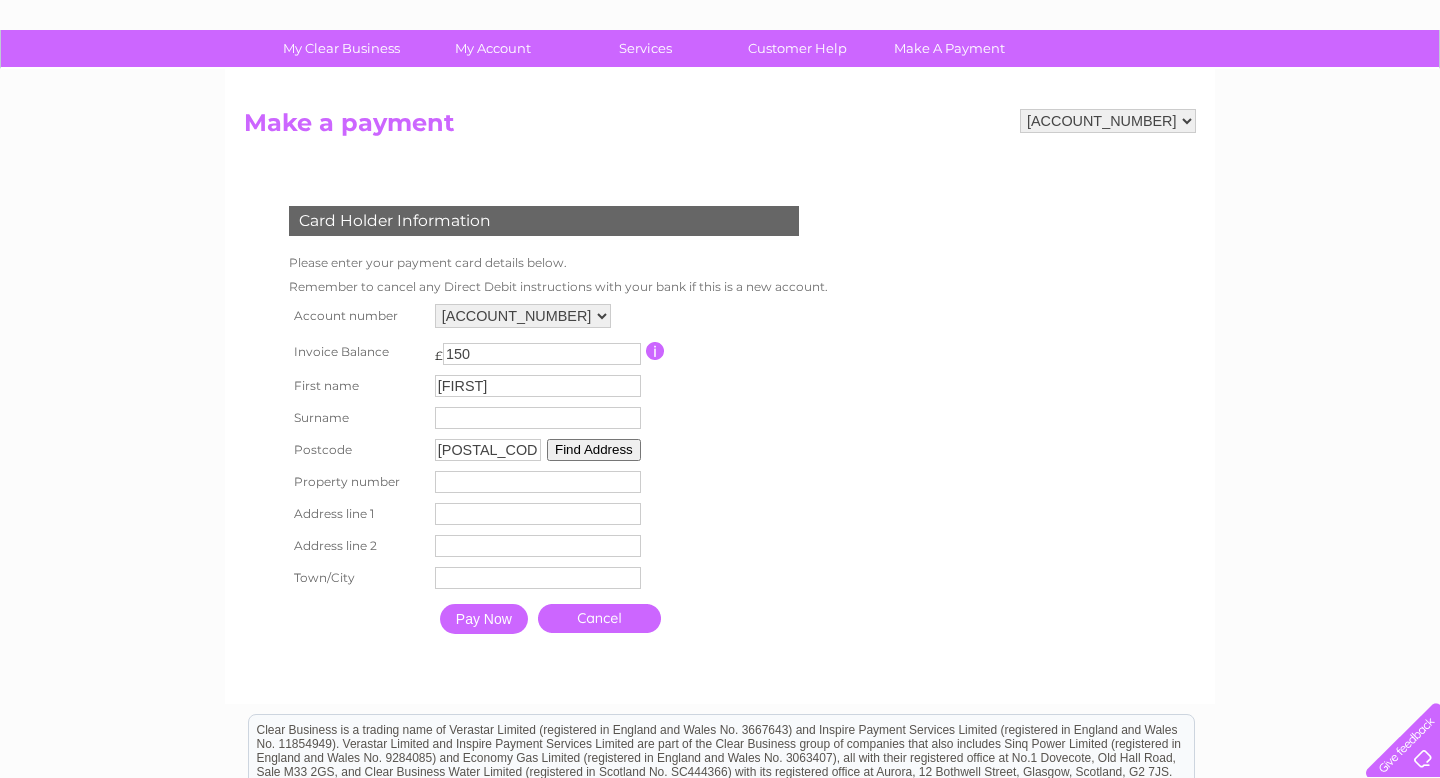 type on "Cuthbert" 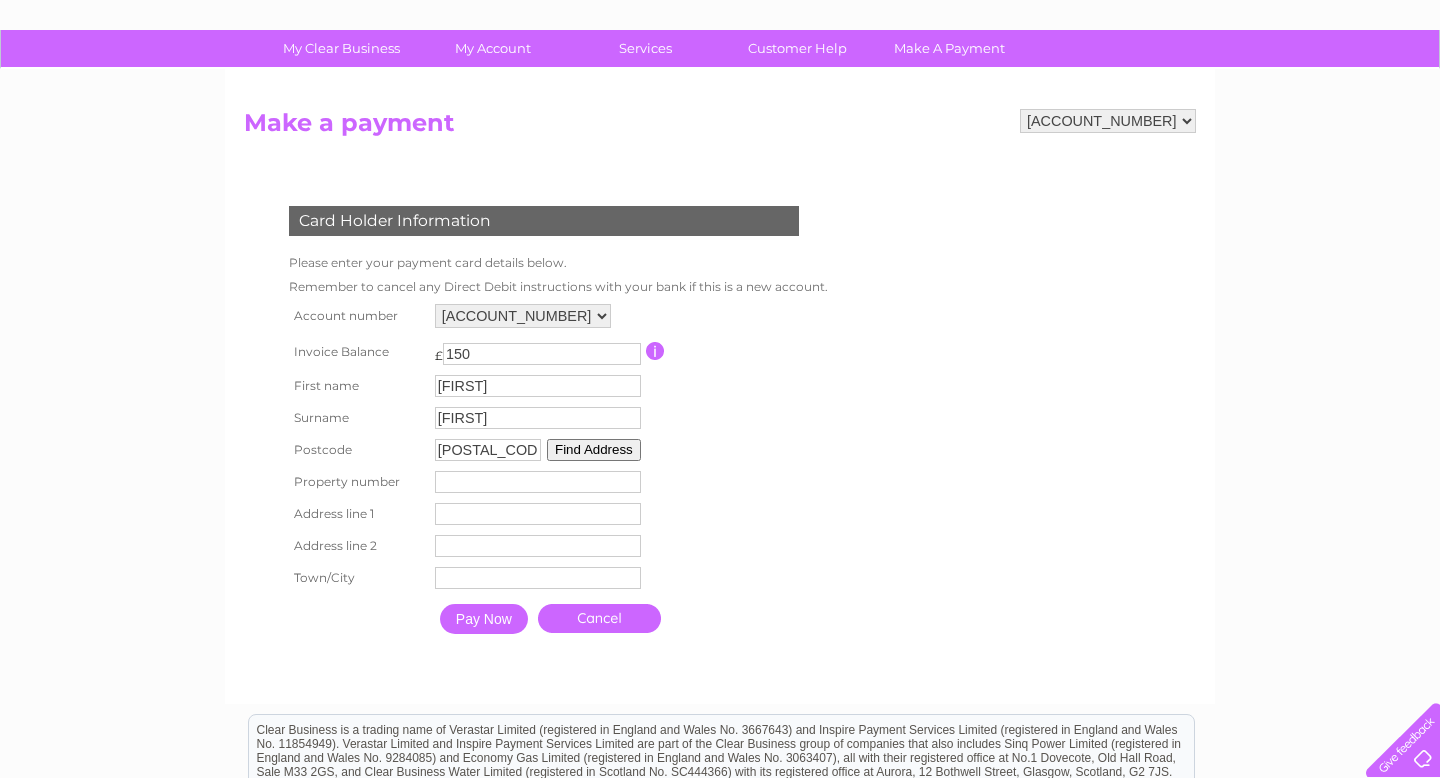 click at bounding box center [538, 482] 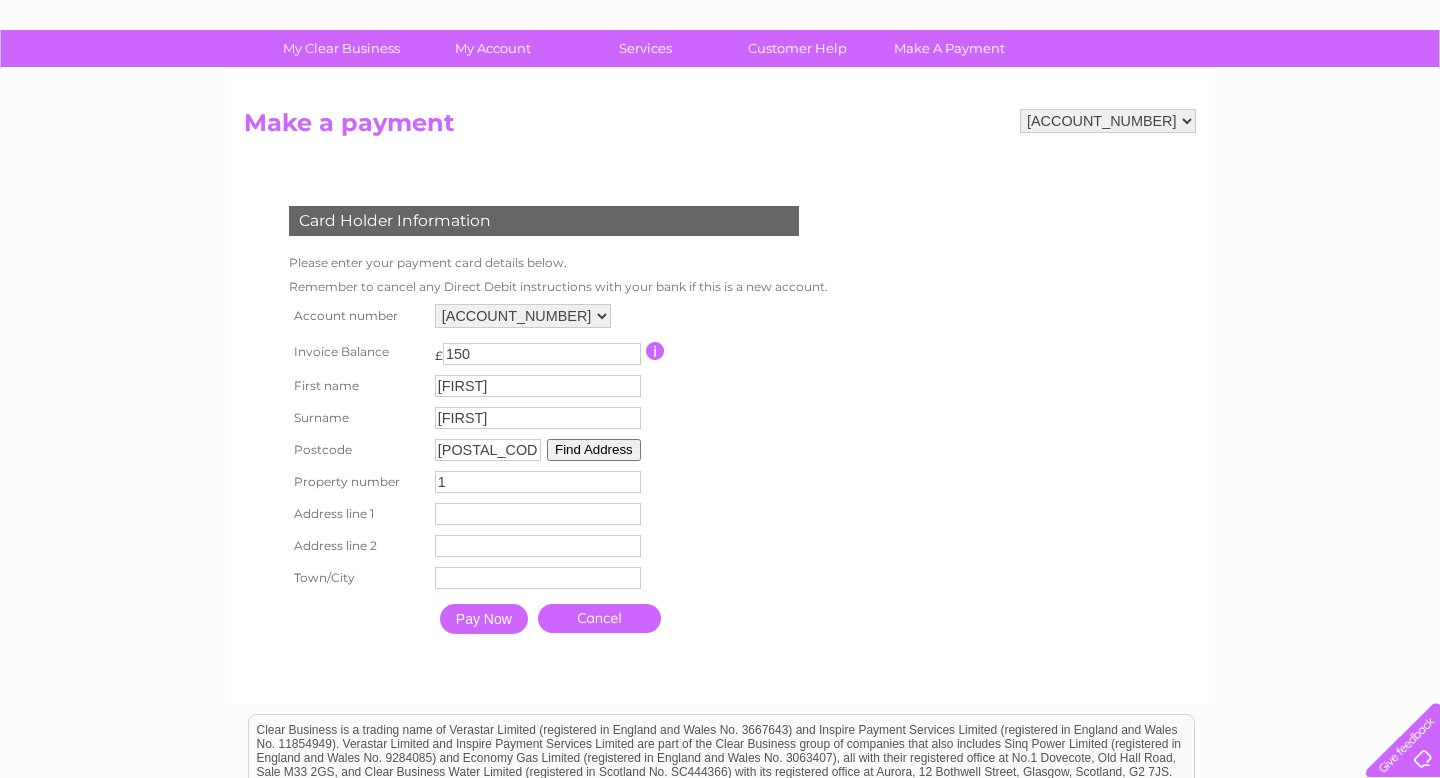 click on "1" at bounding box center (538, 482) 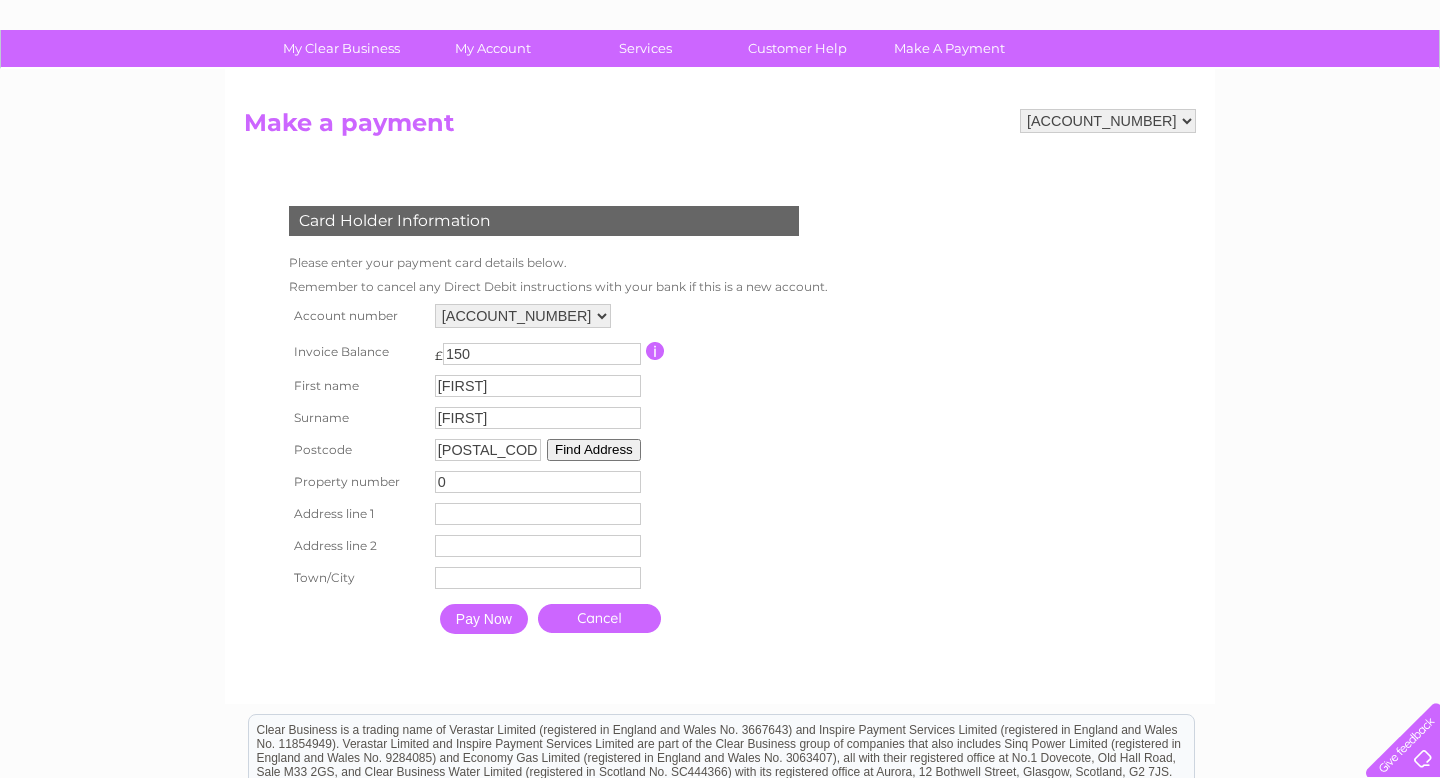 click on "0" at bounding box center (538, 482) 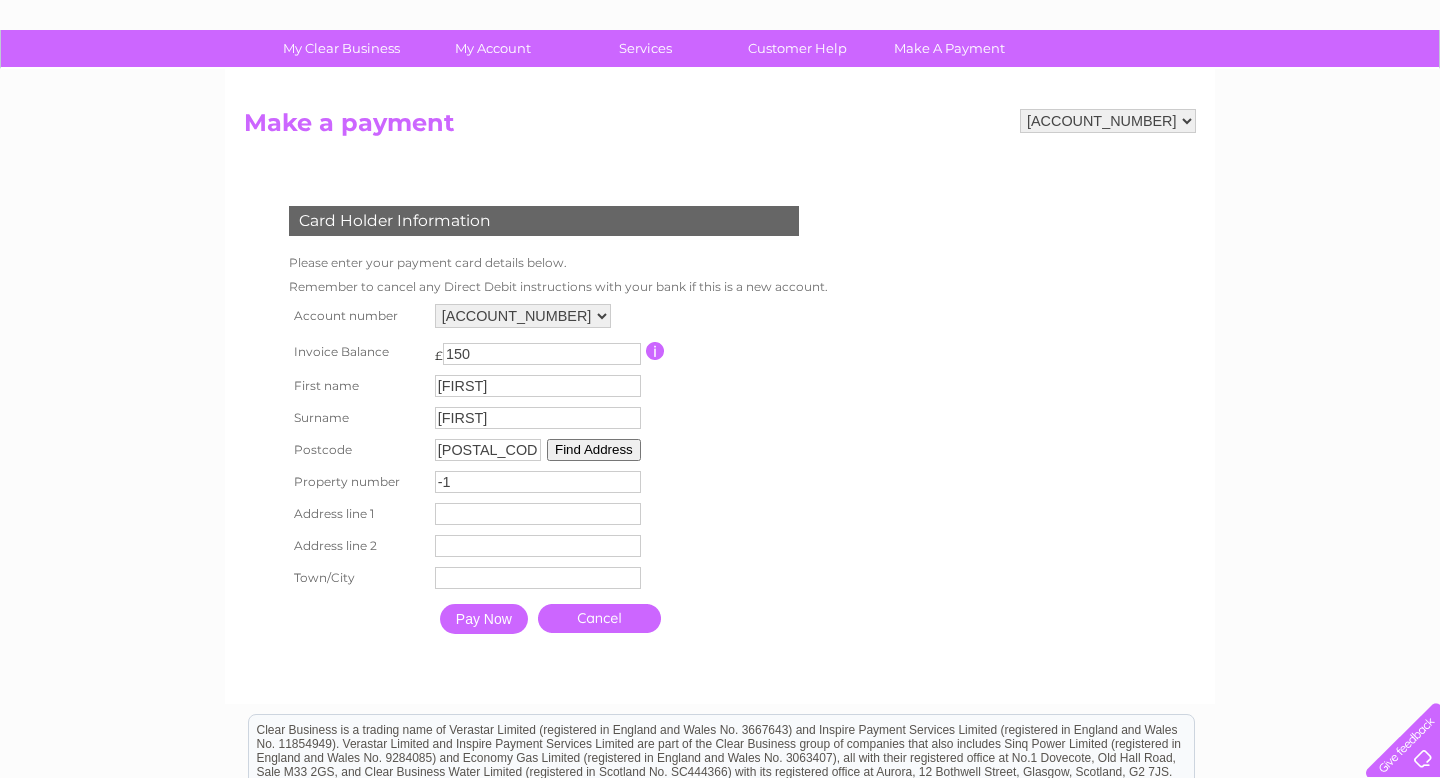 click on "-1" at bounding box center (538, 482) 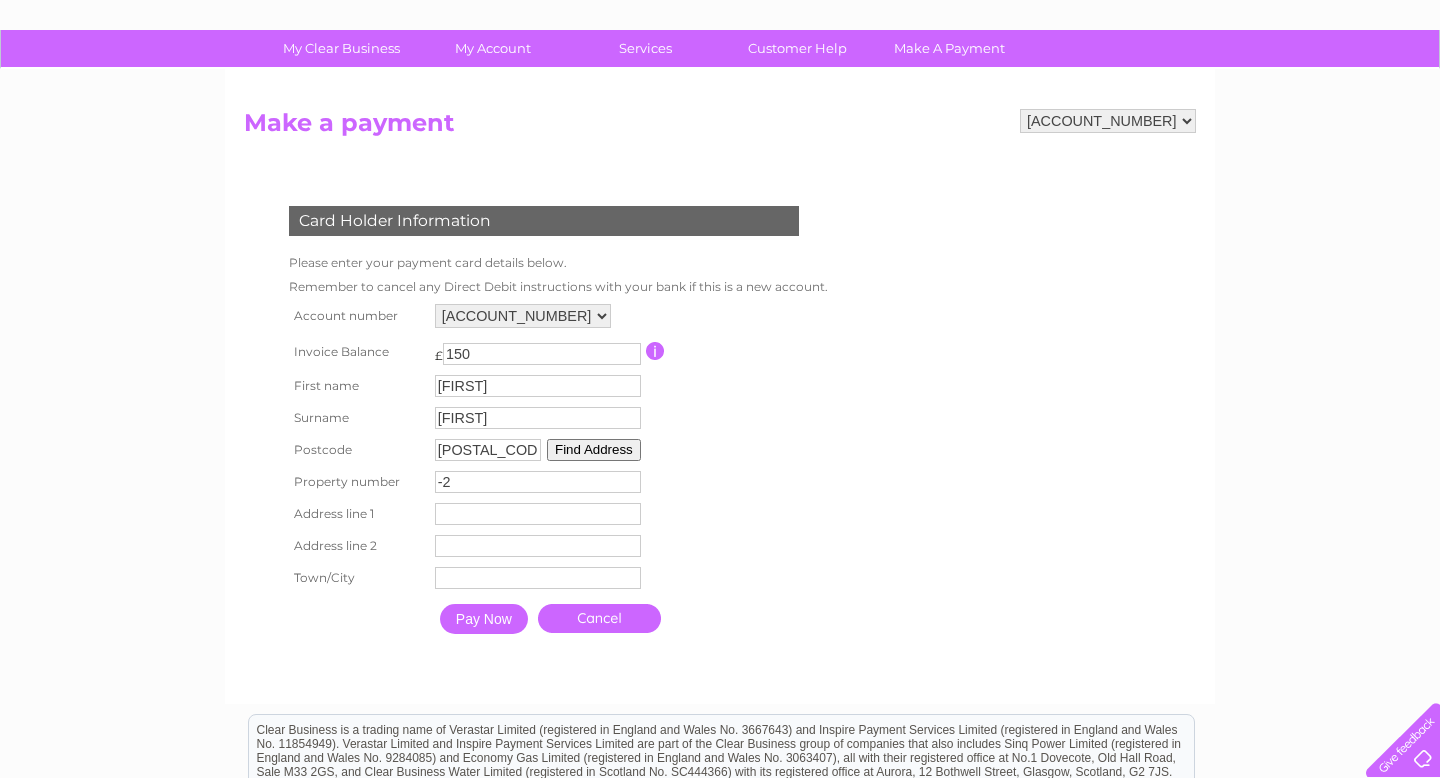 click on "-2" at bounding box center [538, 482] 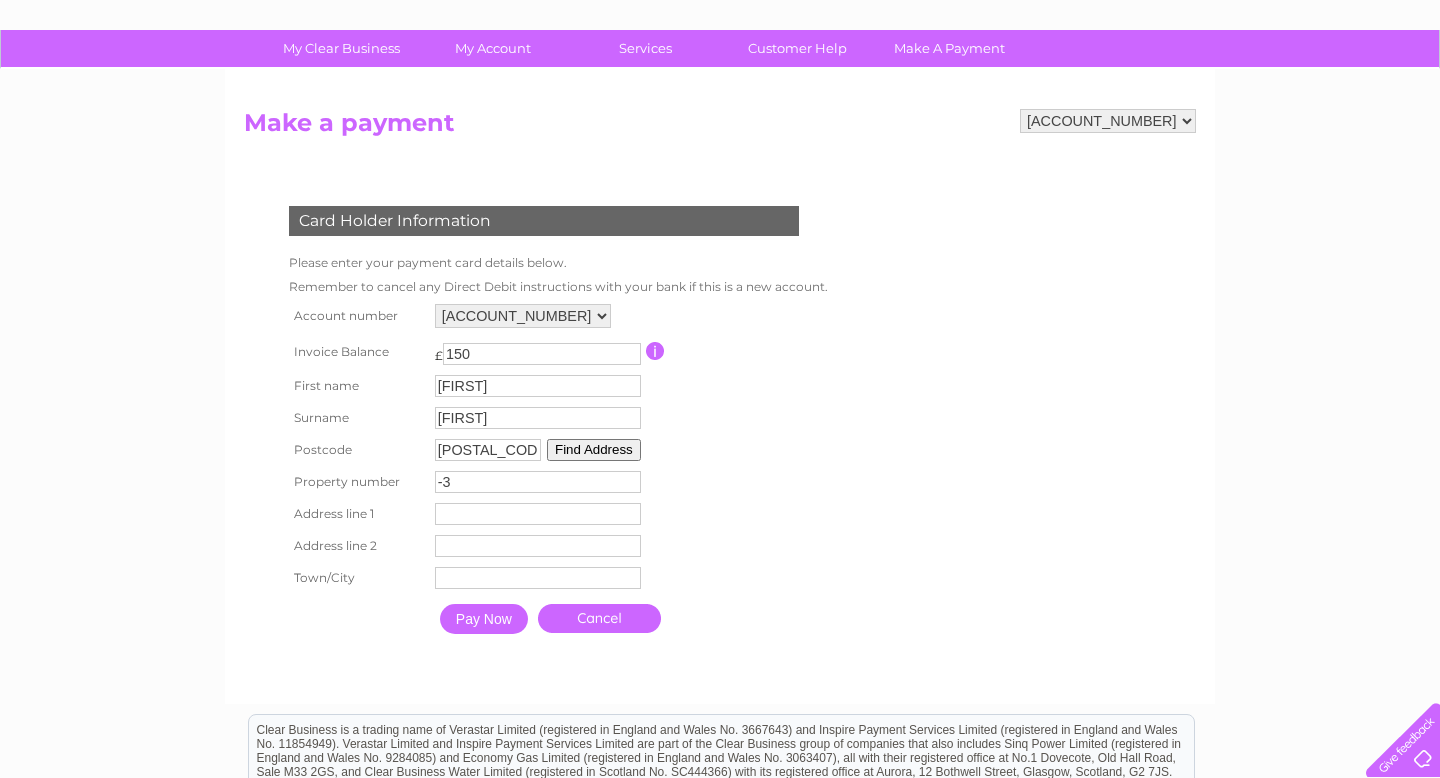 click on "-3" at bounding box center [538, 482] 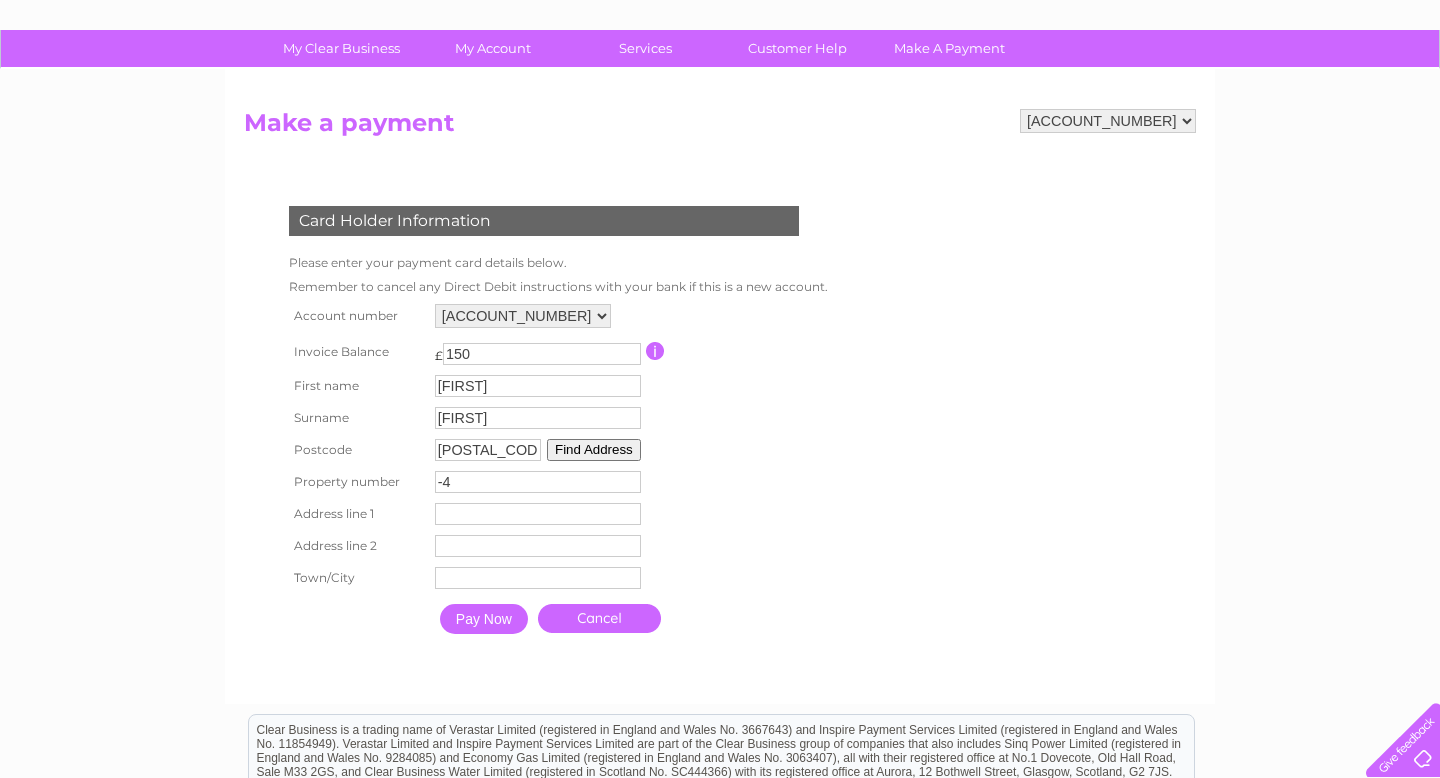 click on "-4" at bounding box center [538, 482] 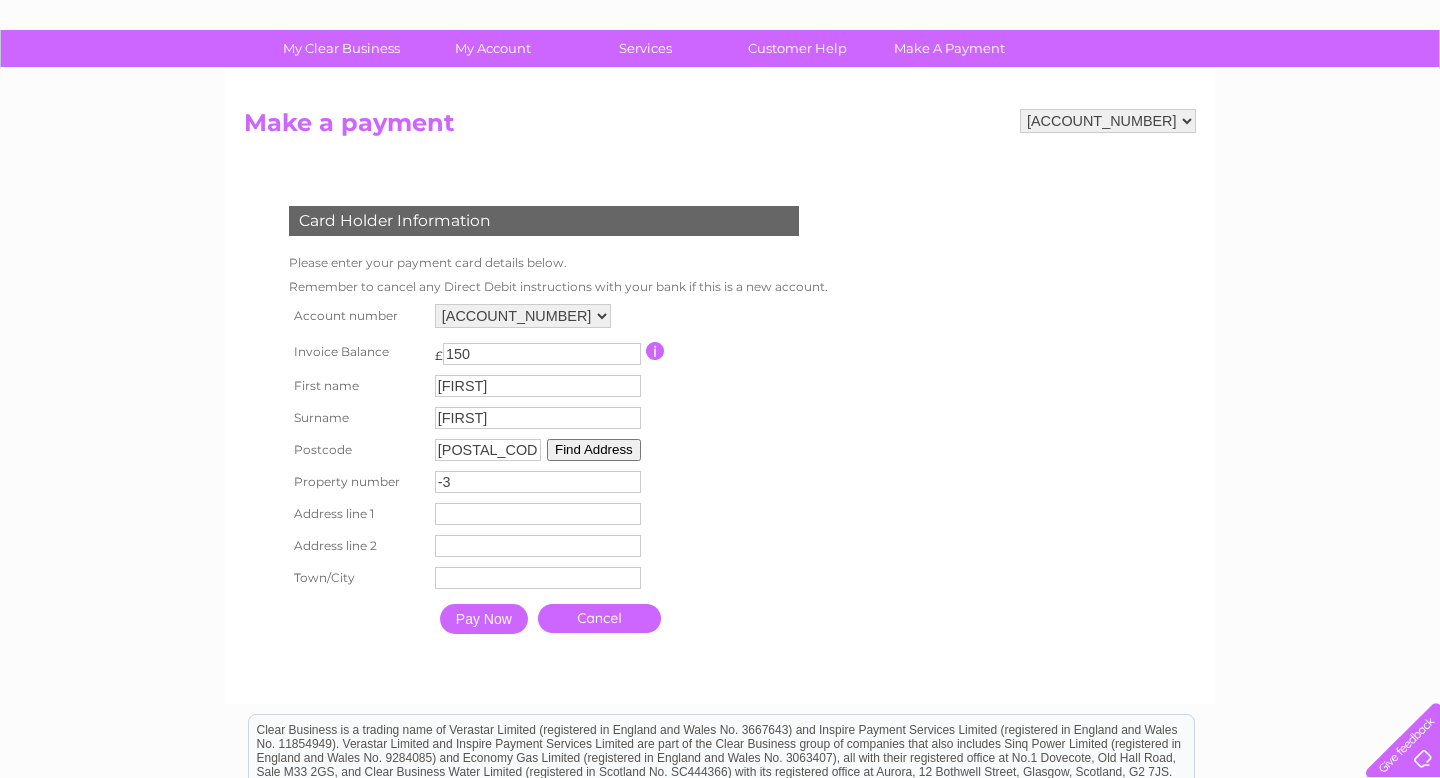 click on "-3" at bounding box center [538, 482] 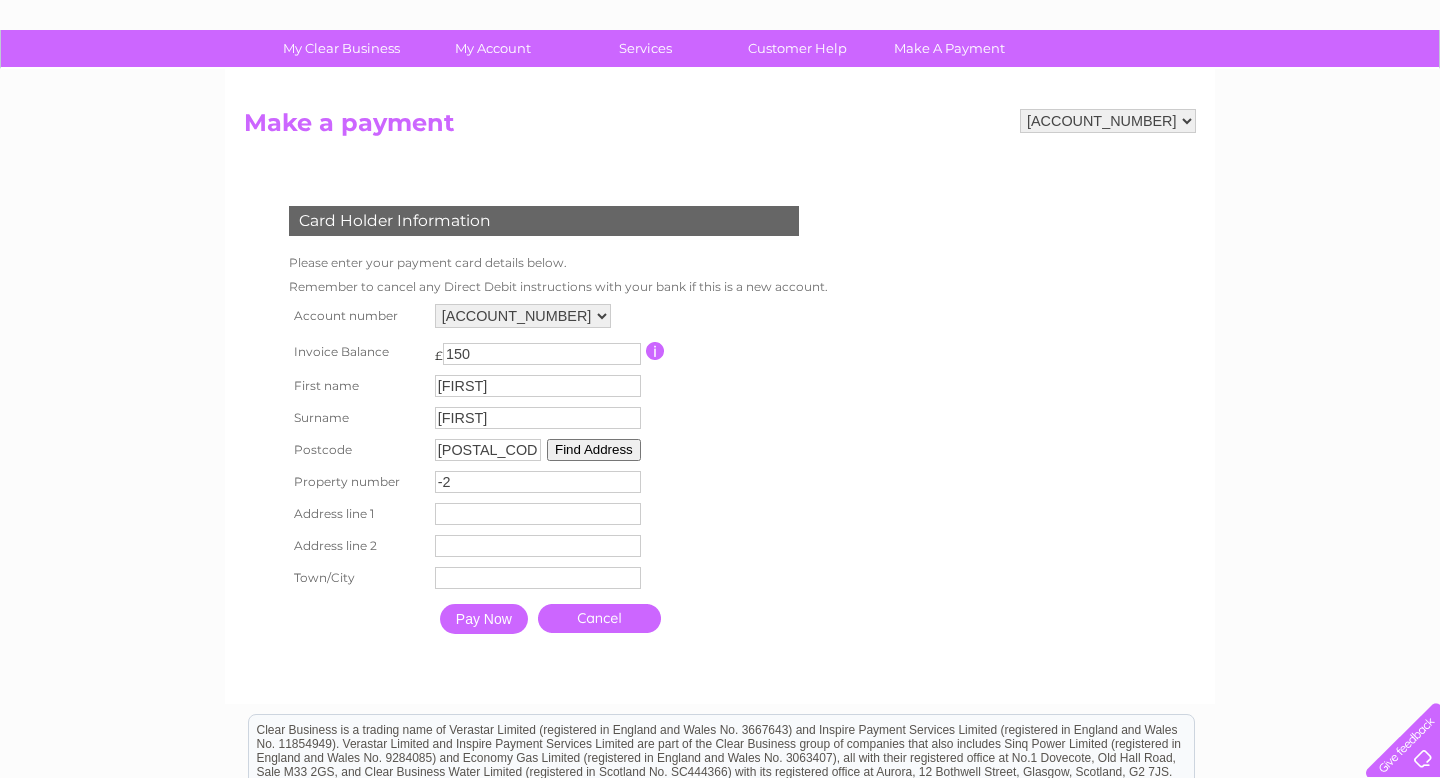click on "-2" at bounding box center [538, 482] 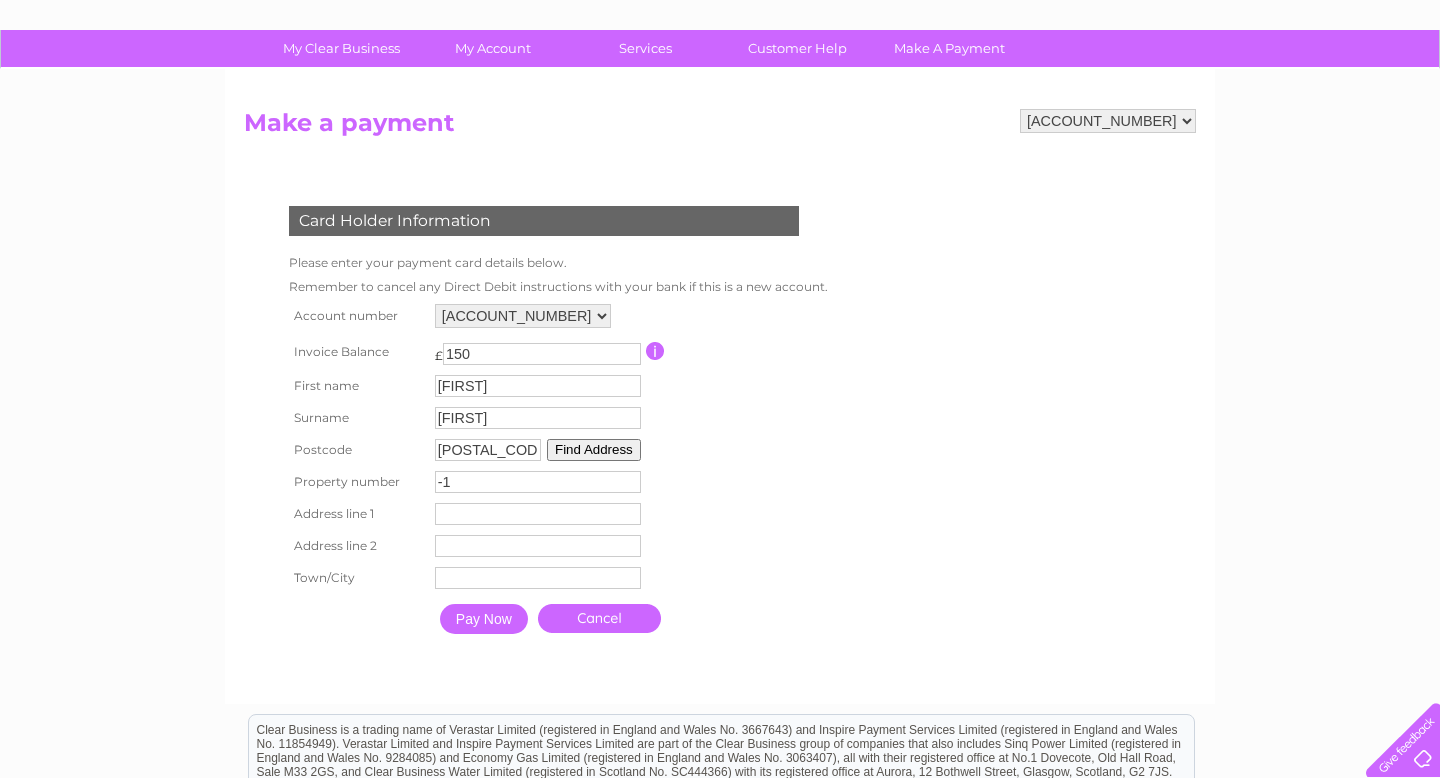click on "-1" at bounding box center [538, 482] 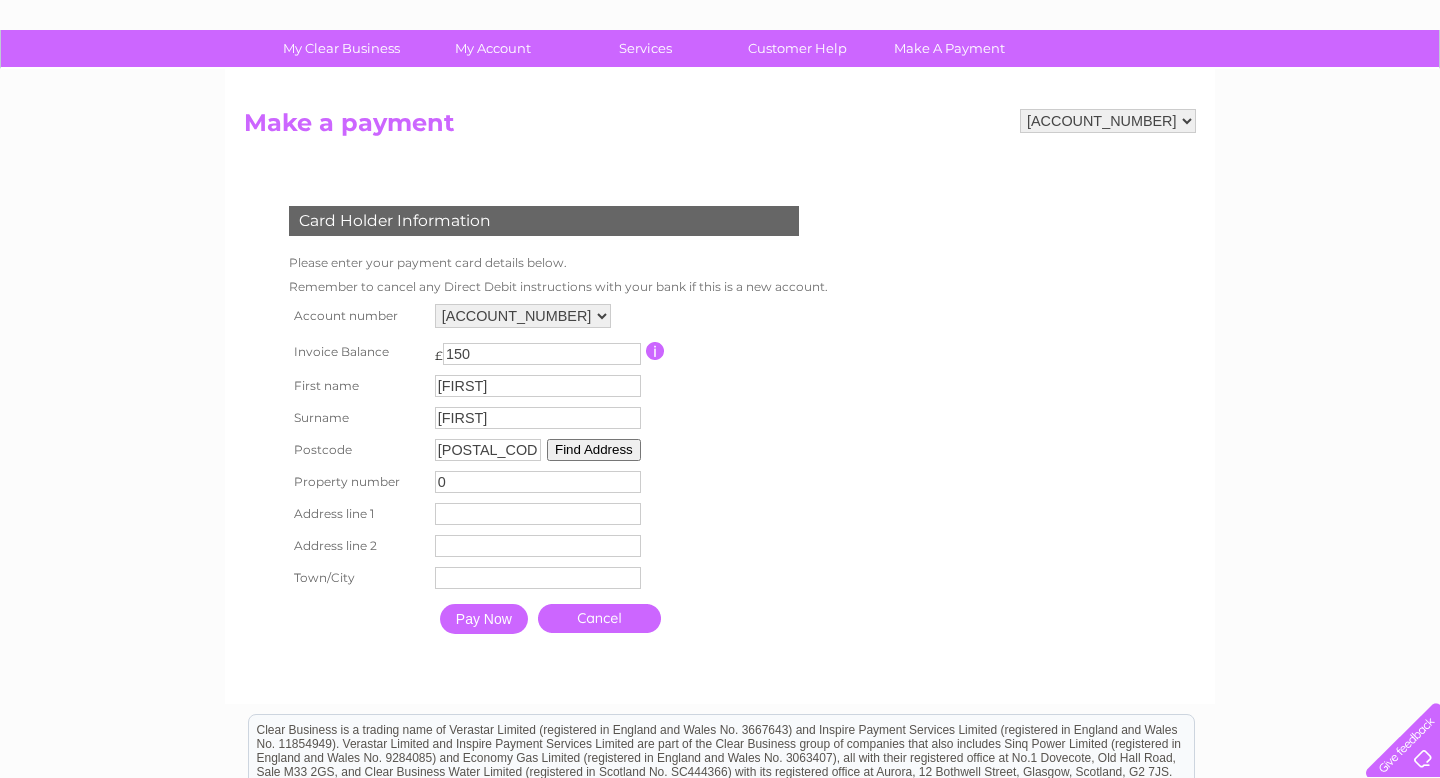 click on "0" at bounding box center (538, 482) 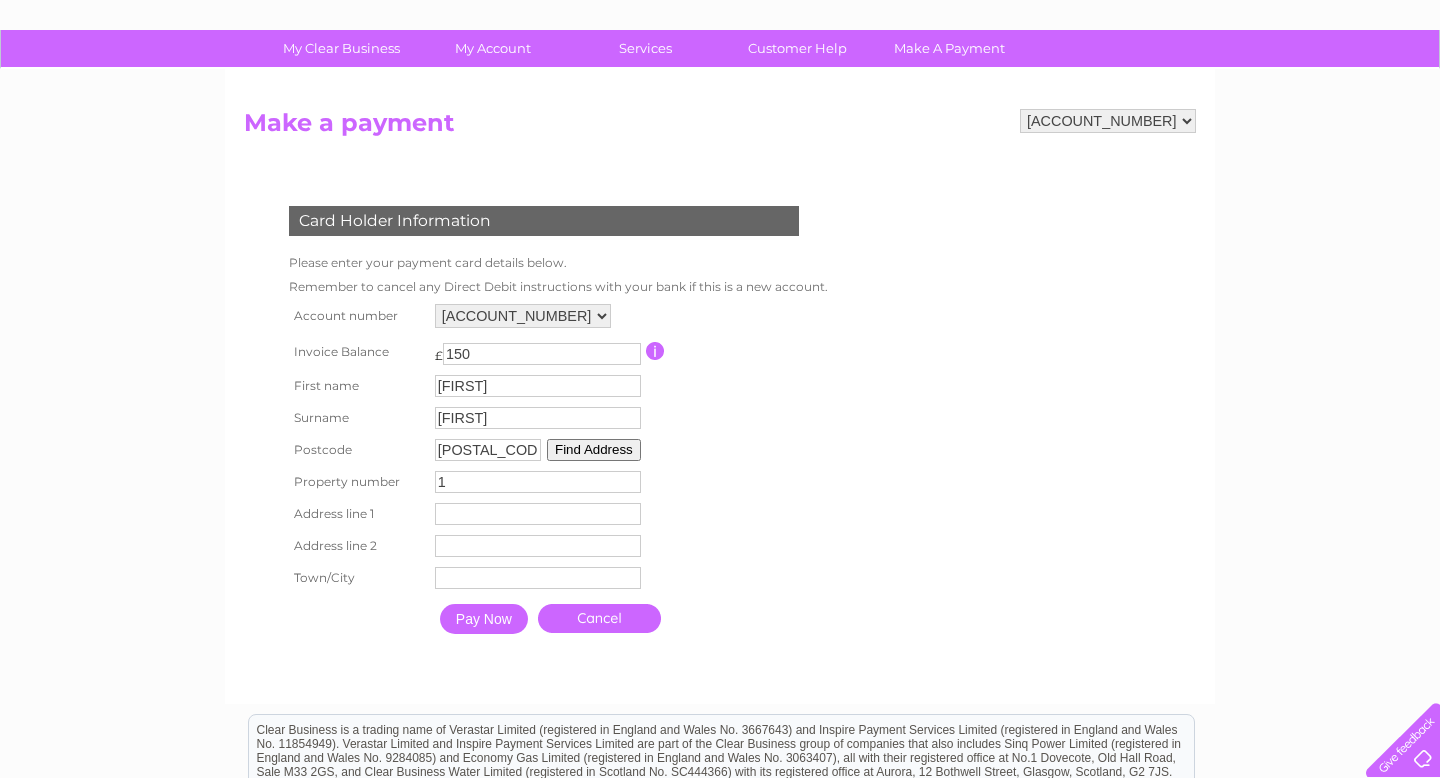 click on "1" at bounding box center (538, 482) 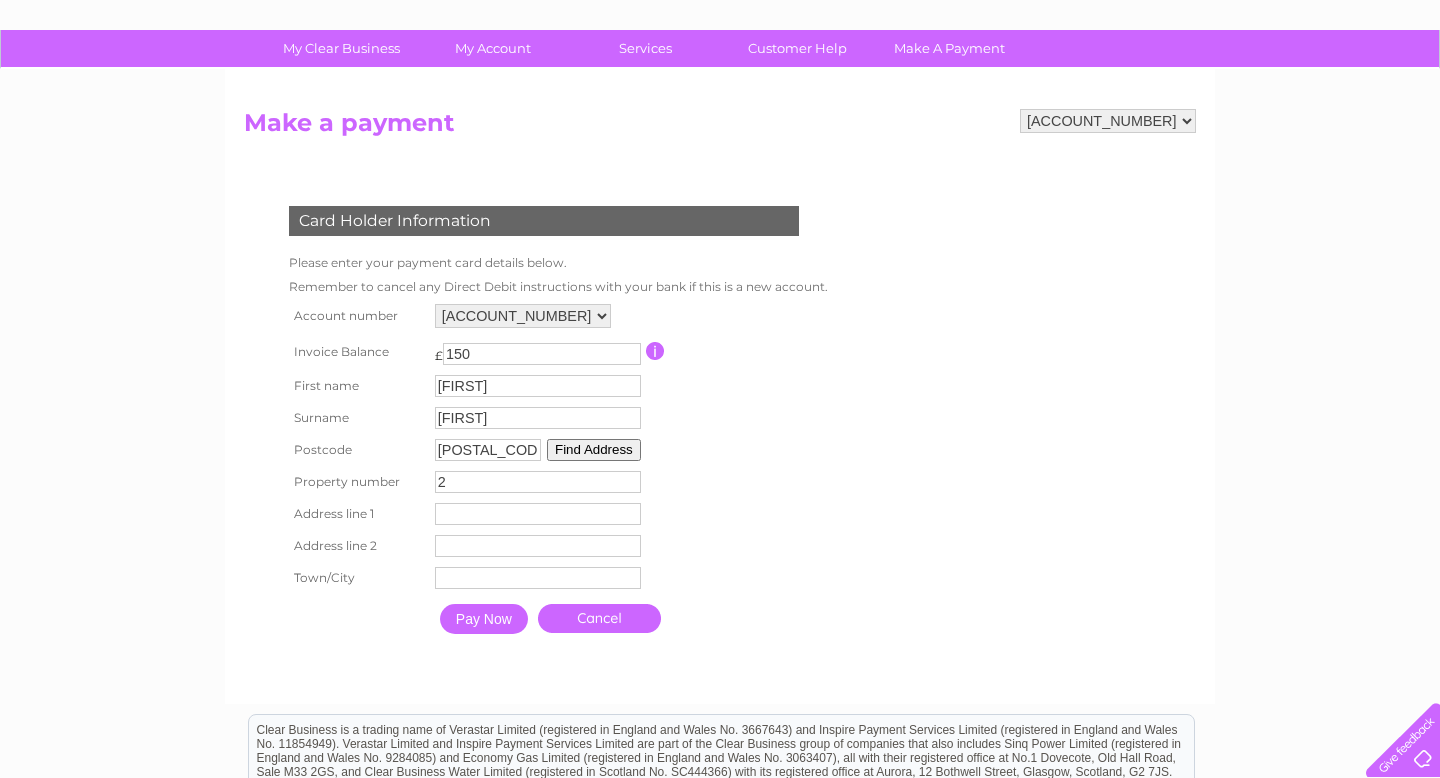 click on "2" at bounding box center (538, 482) 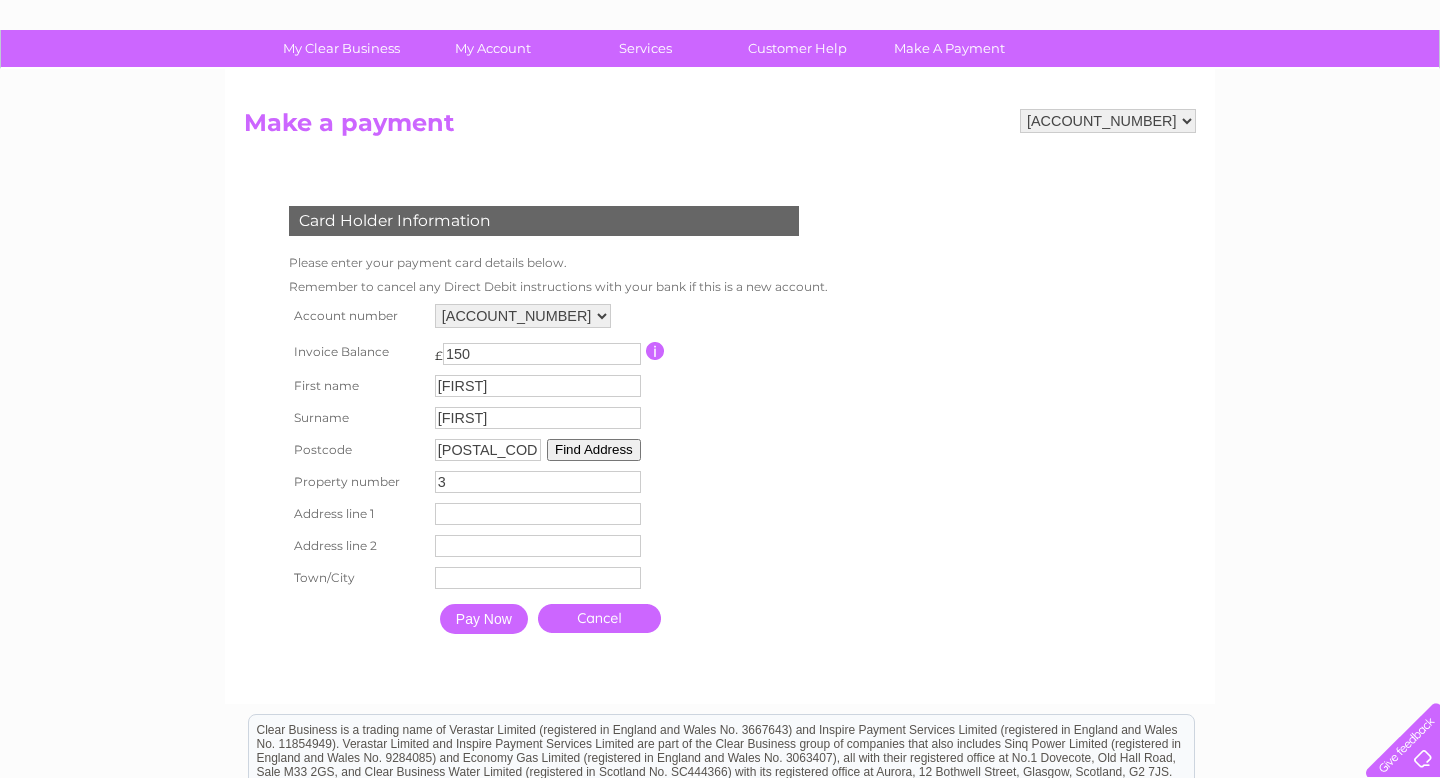 click on "3" at bounding box center [538, 482] 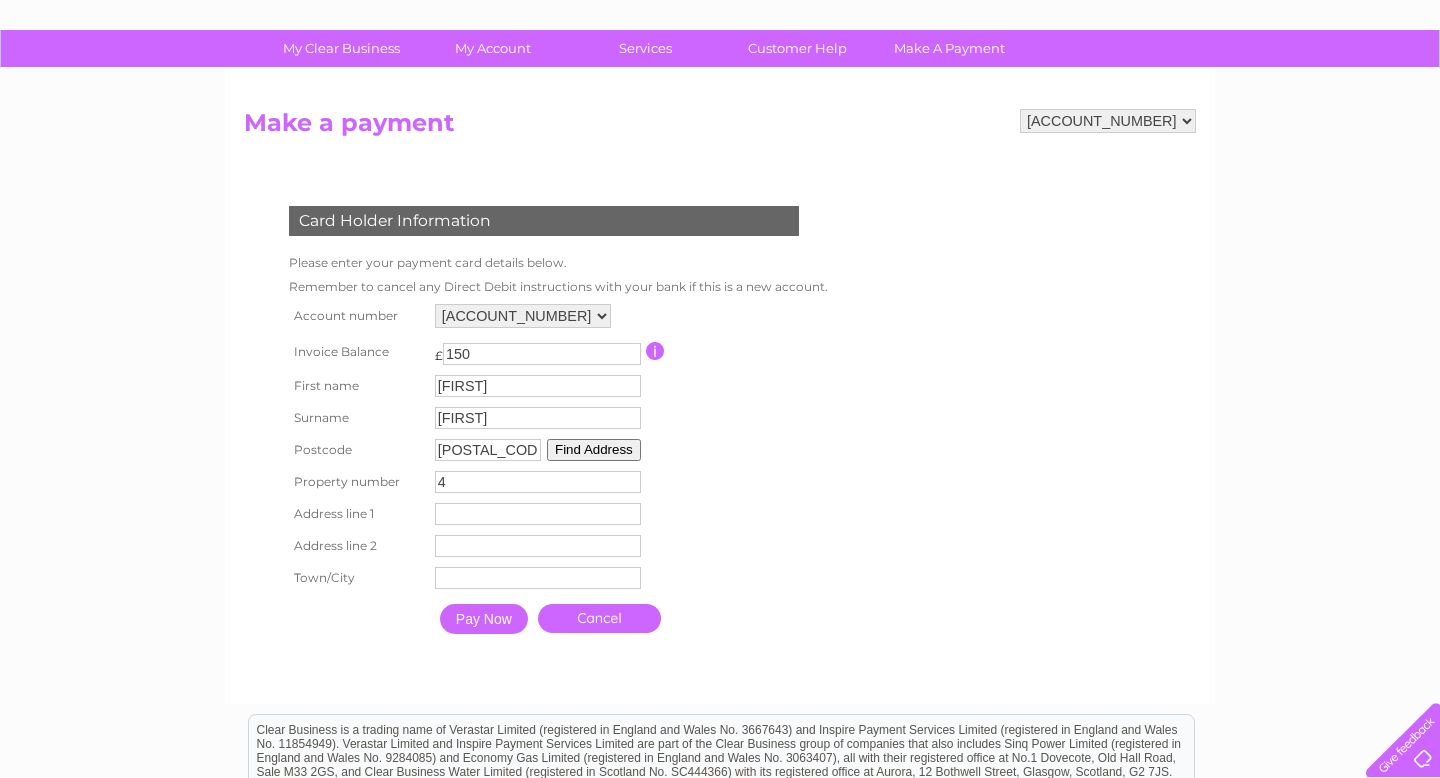 type on "4" 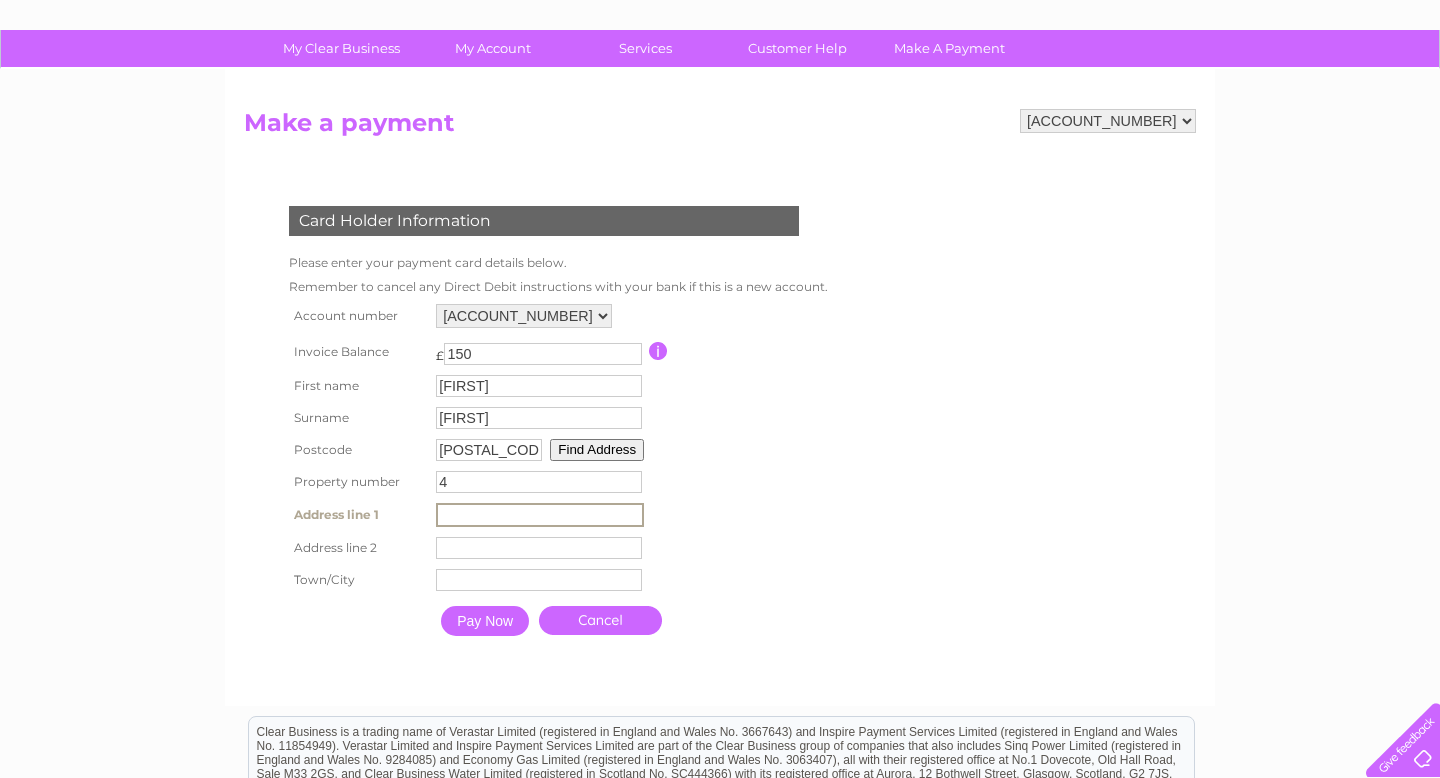 click at bounding box center (540, 515) 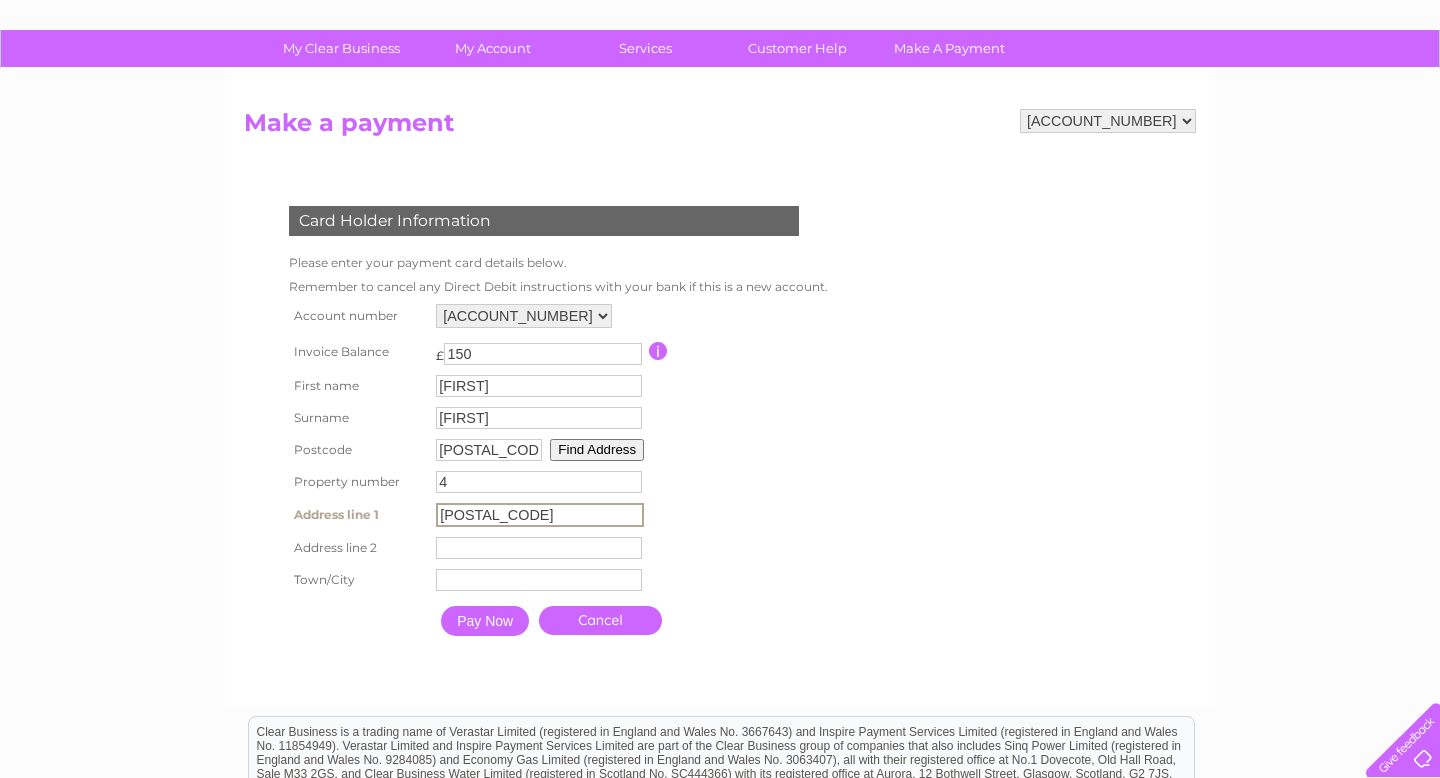 type on "4 Cleeve Park" 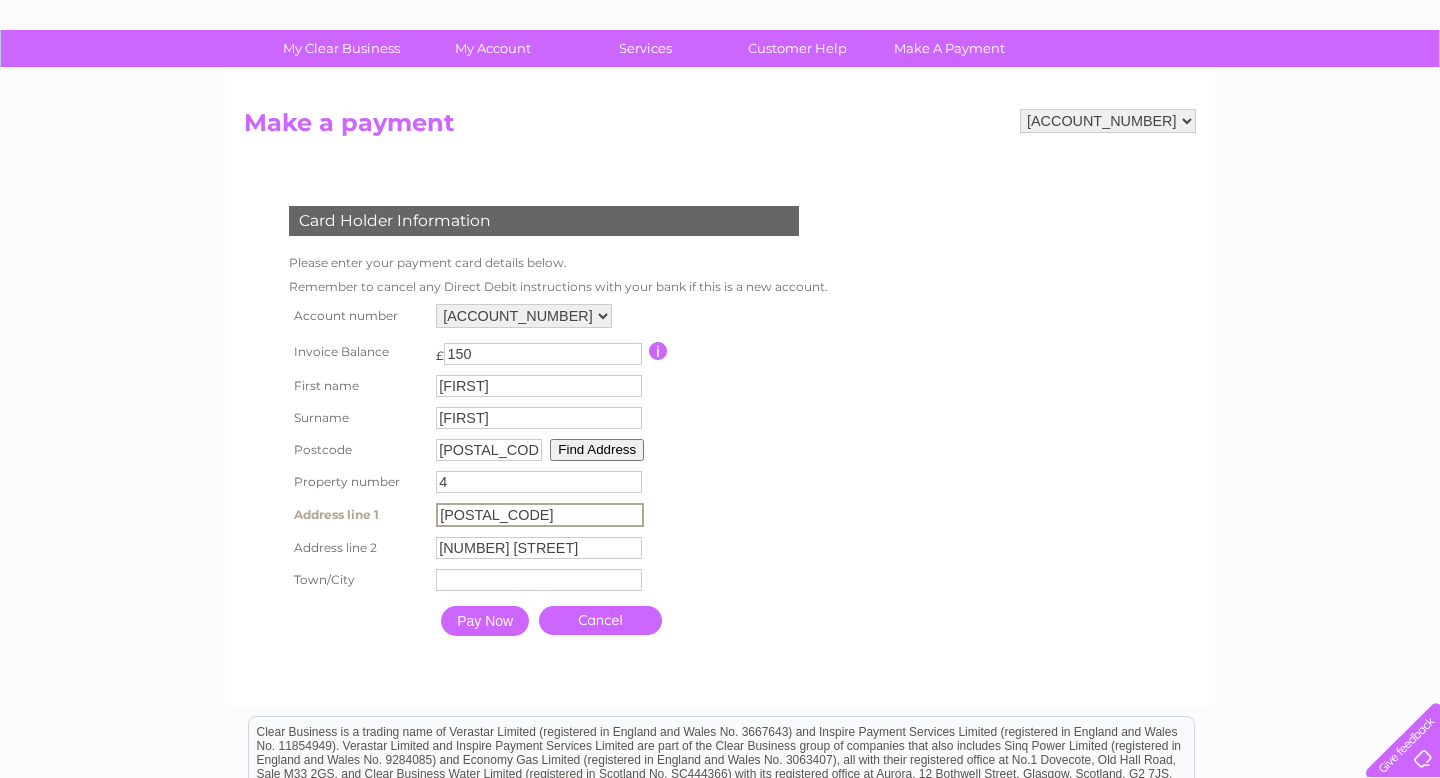 type on "PERTH" 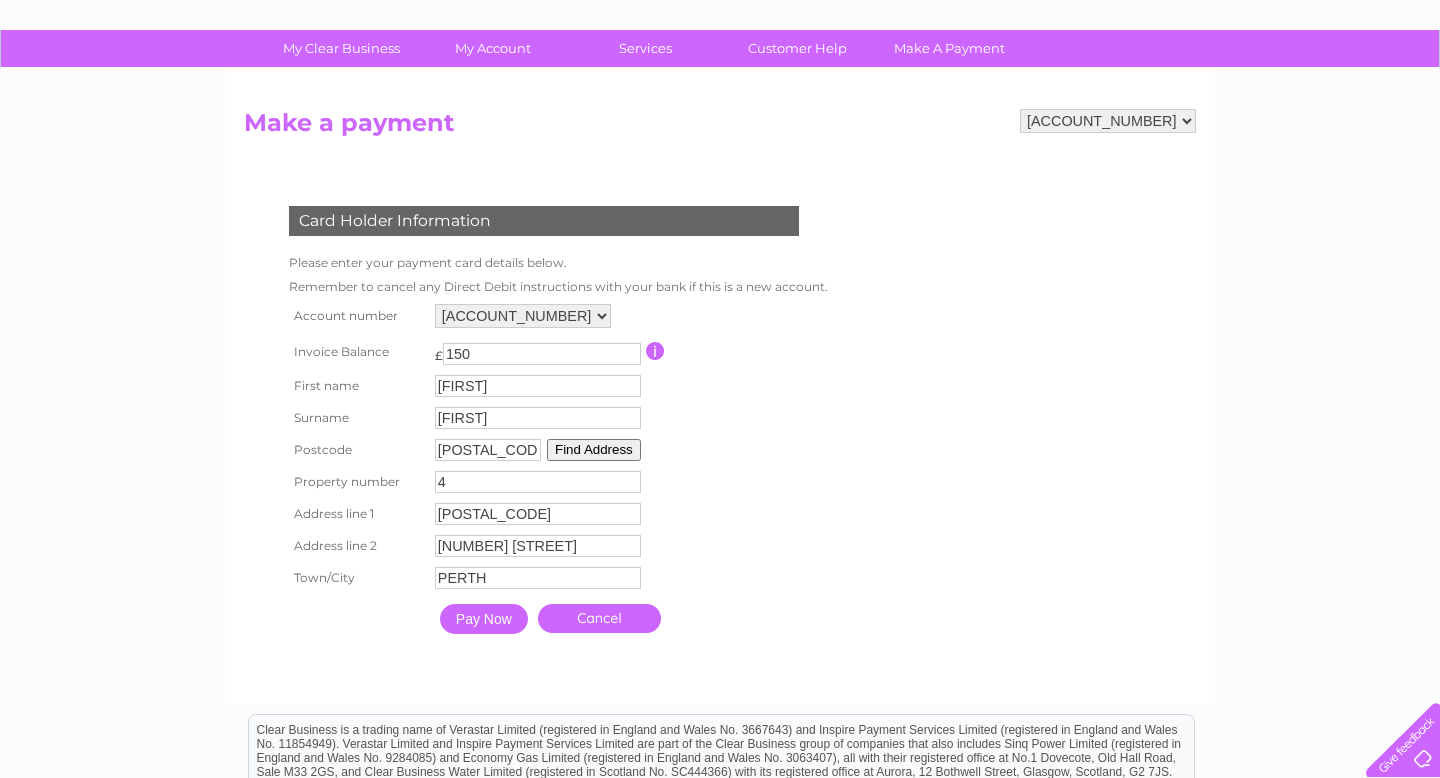 click on "Pay Now" at bounding box center [484, 619] 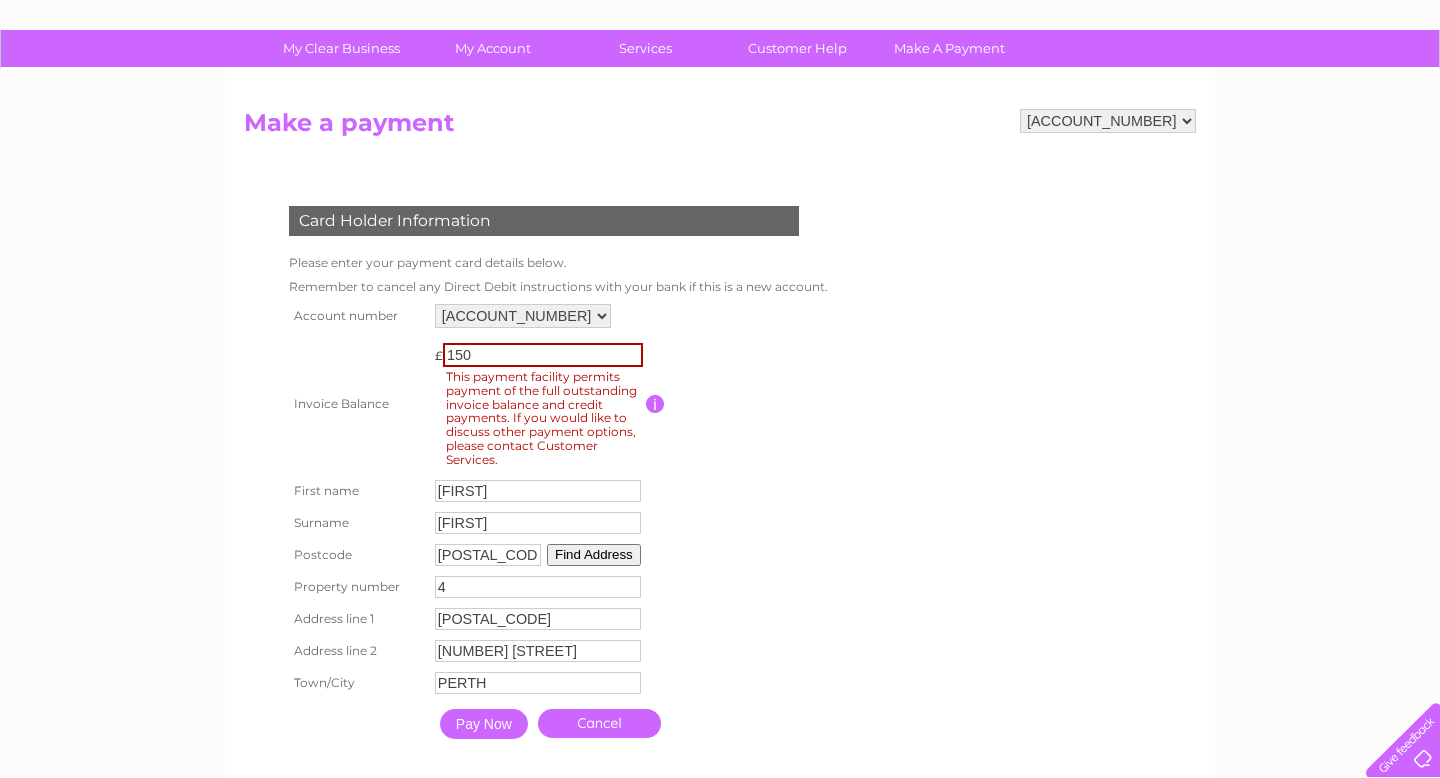click on "150" at bounding box center (543, 355) 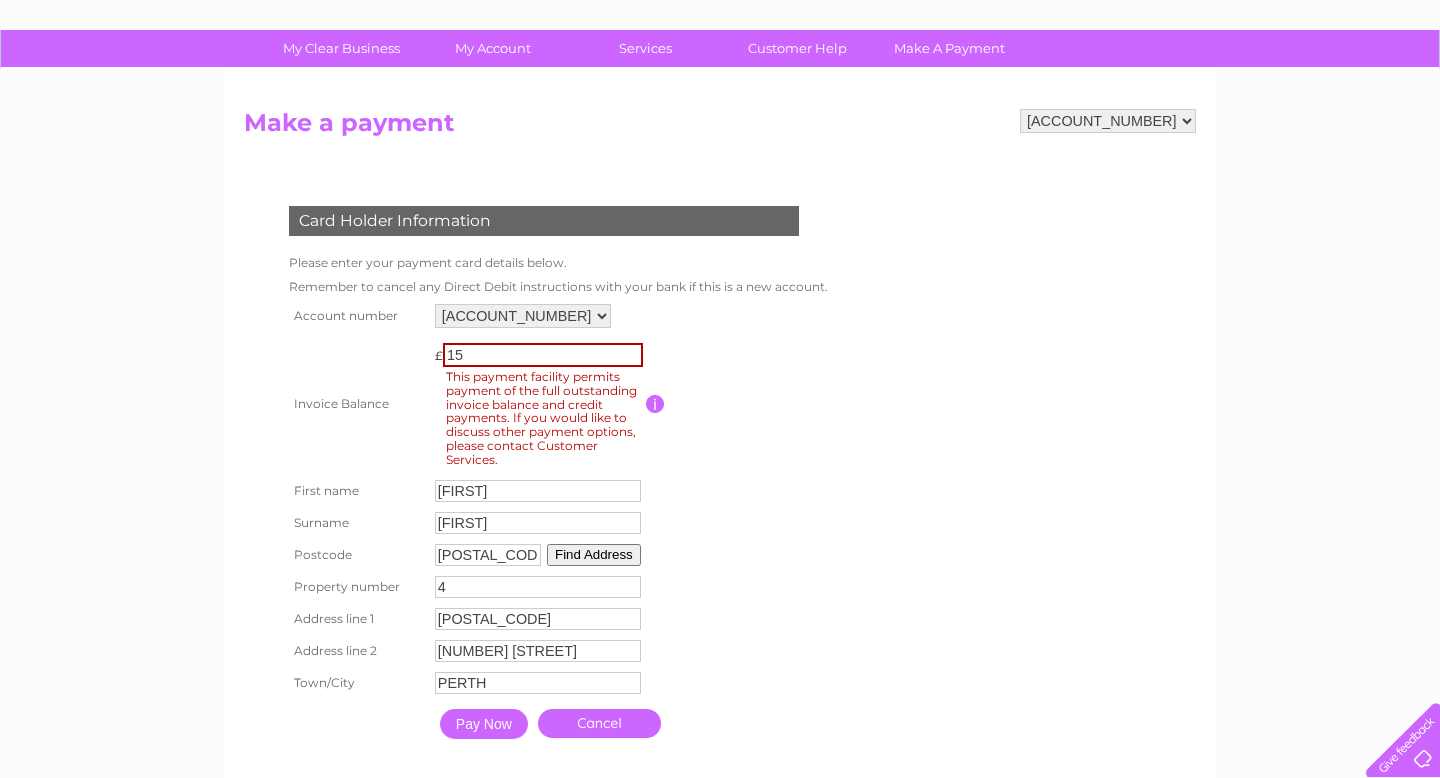 type on "1" 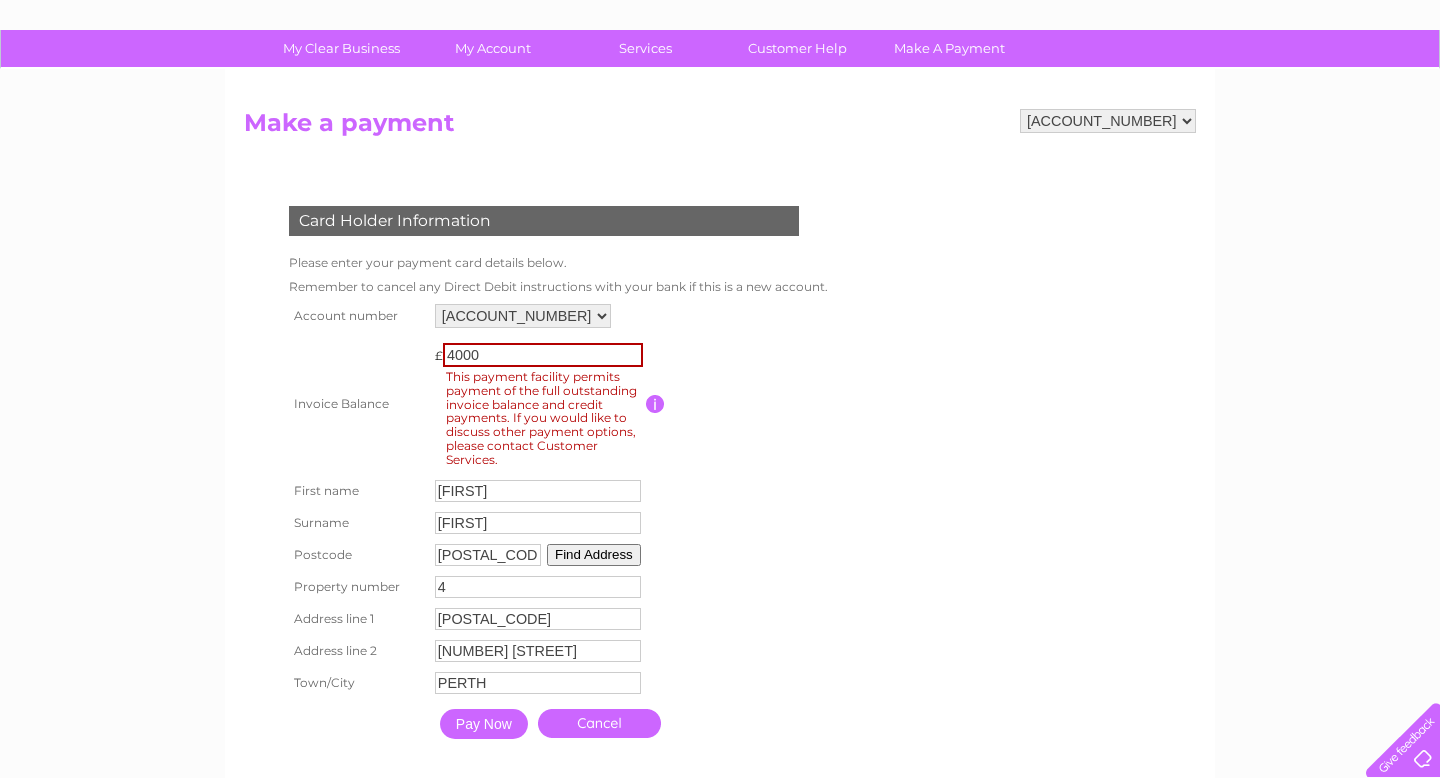 type on "4000" 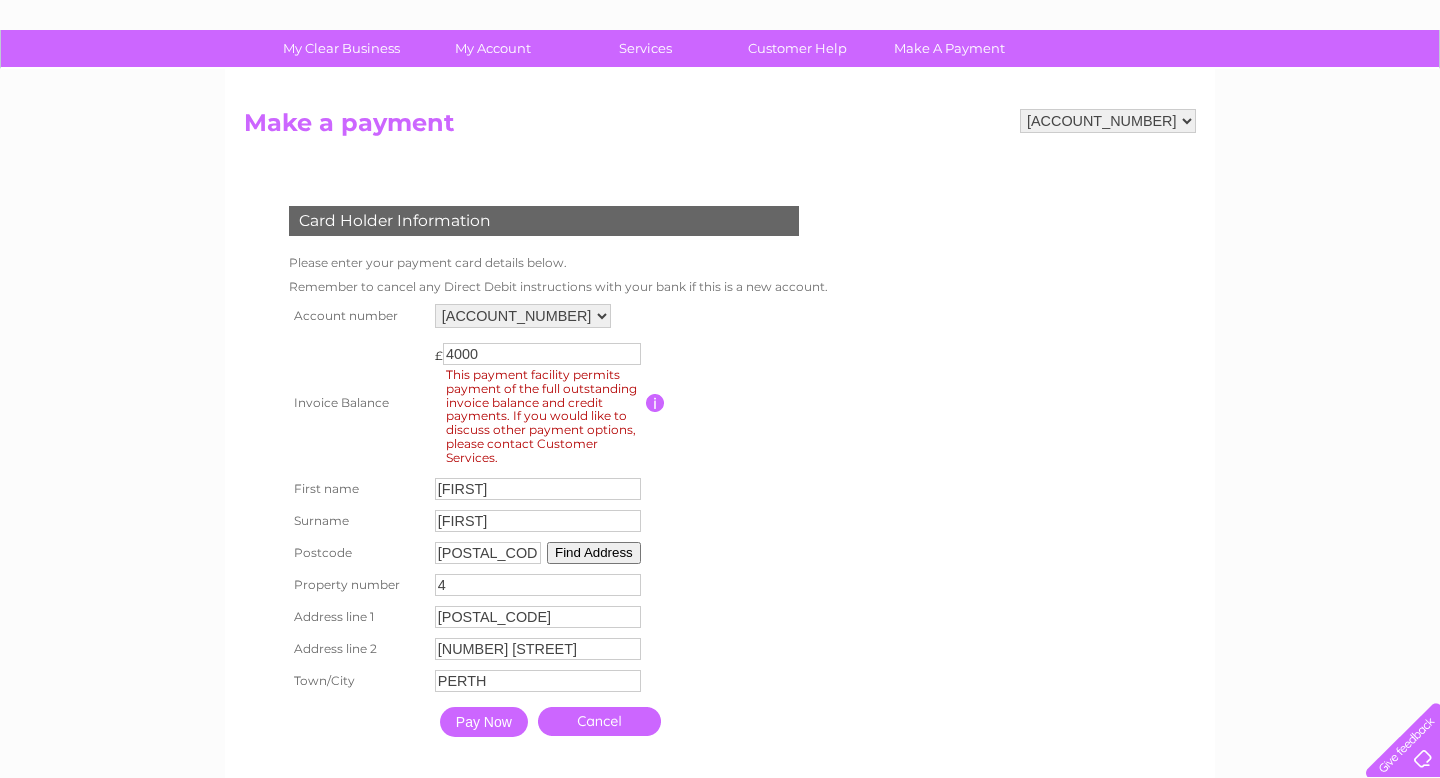 click on "Pay Now" at bounding box center [484, 722] 